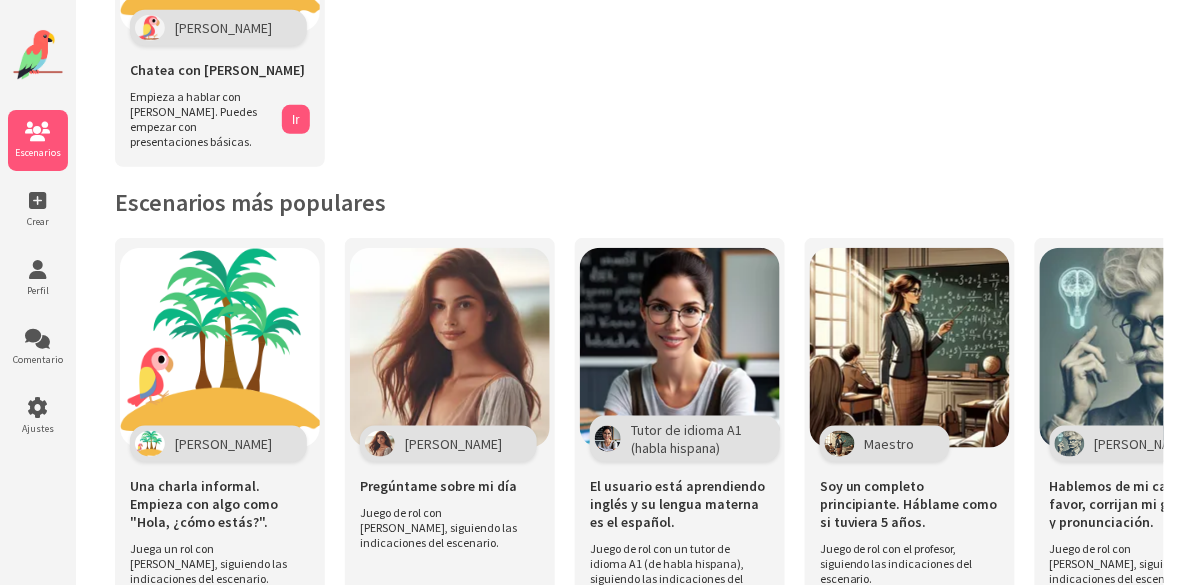 scroll, scrollTop: 254, scrollLeft: 0, axis: vertical 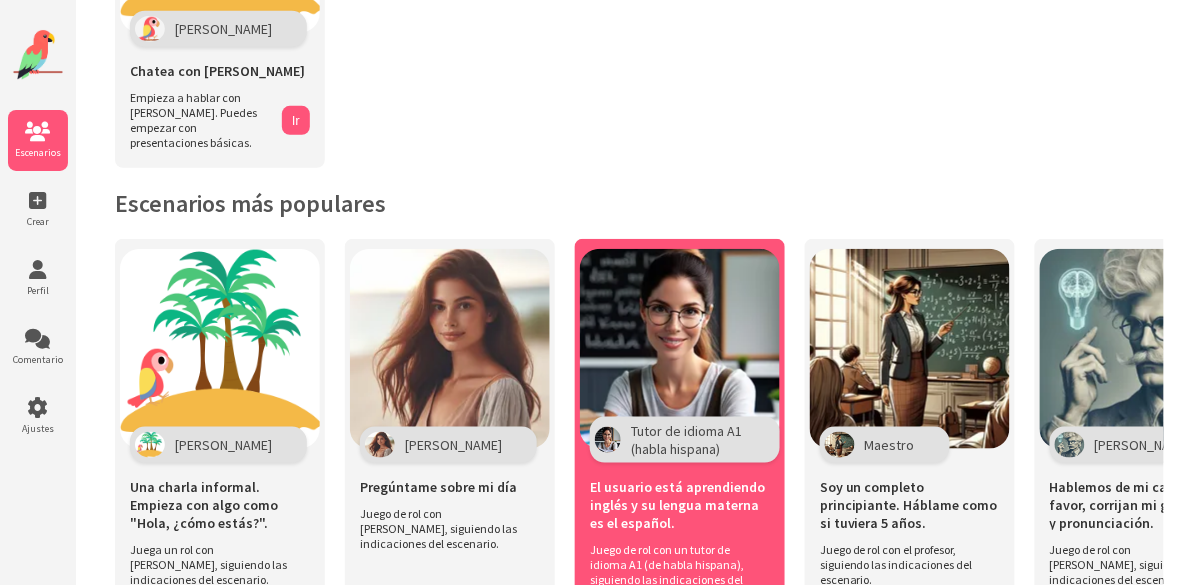 click at bounding box center [680, 349] 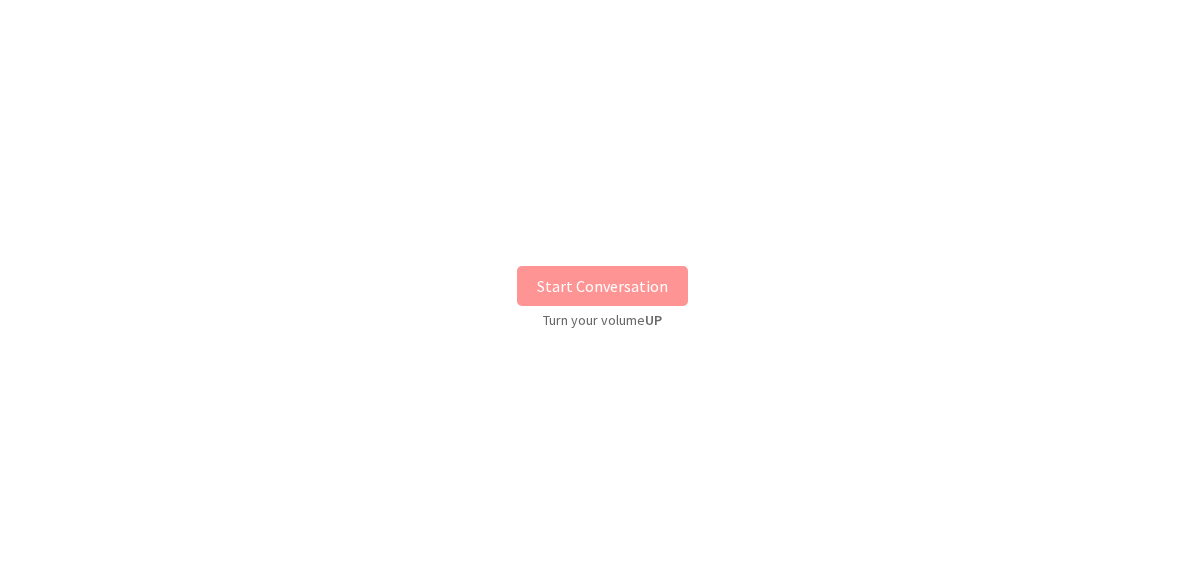 scroll, scrollTop: 0, scrollLeft: 0, axis: both 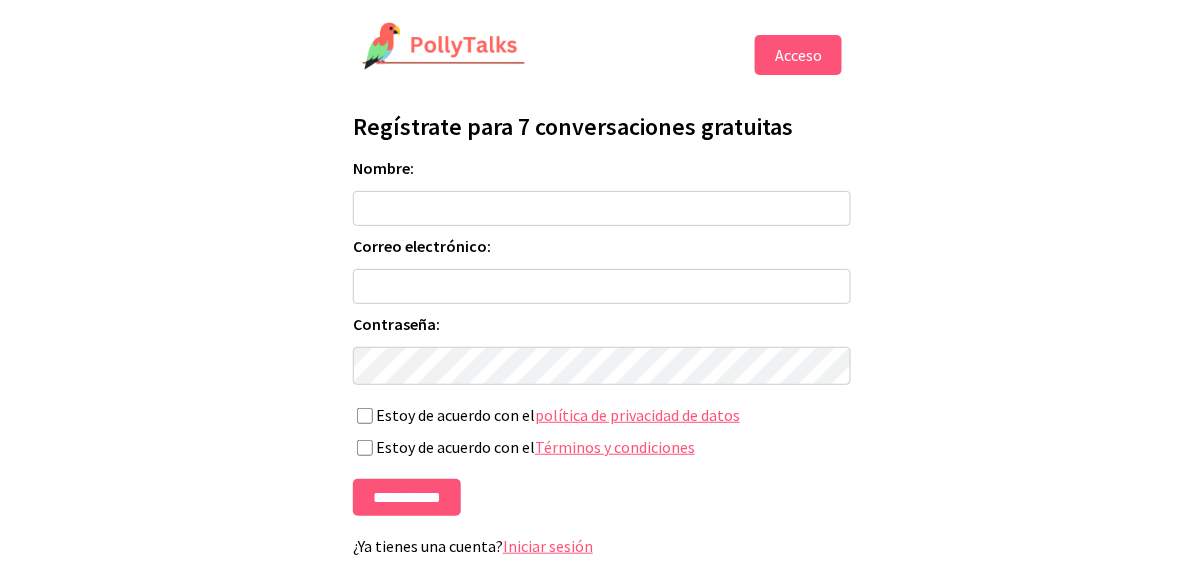 click on "Nombre:" at bounding box center (602, 208) 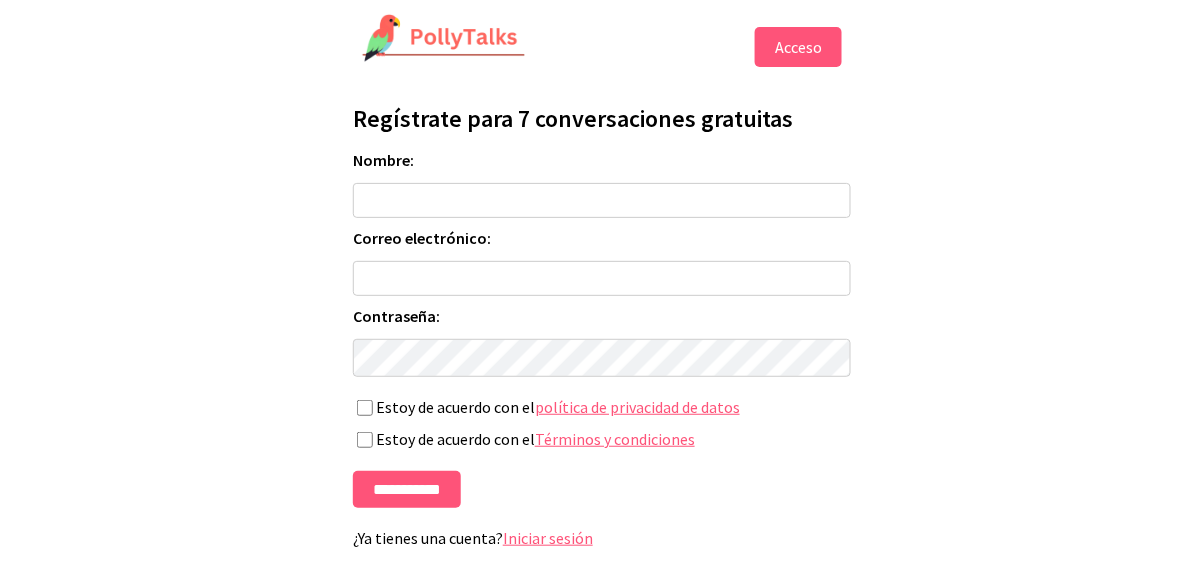 click on "Iniciar sesión" at bounding box center [548, 538] 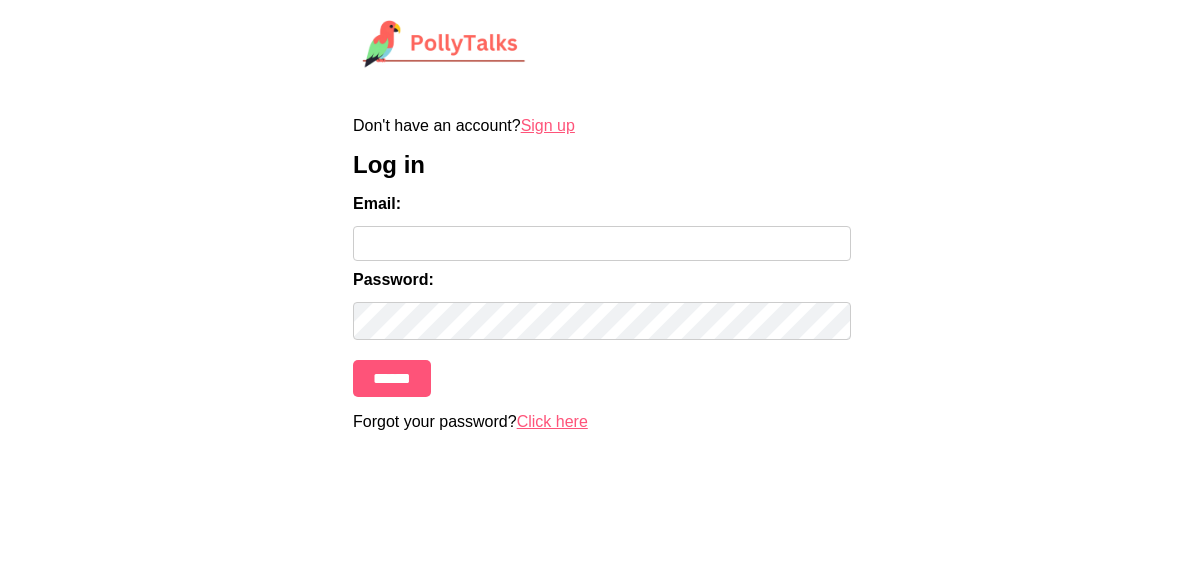 scroll, scrollTop: 0, scrollLeft: 0, axis: both 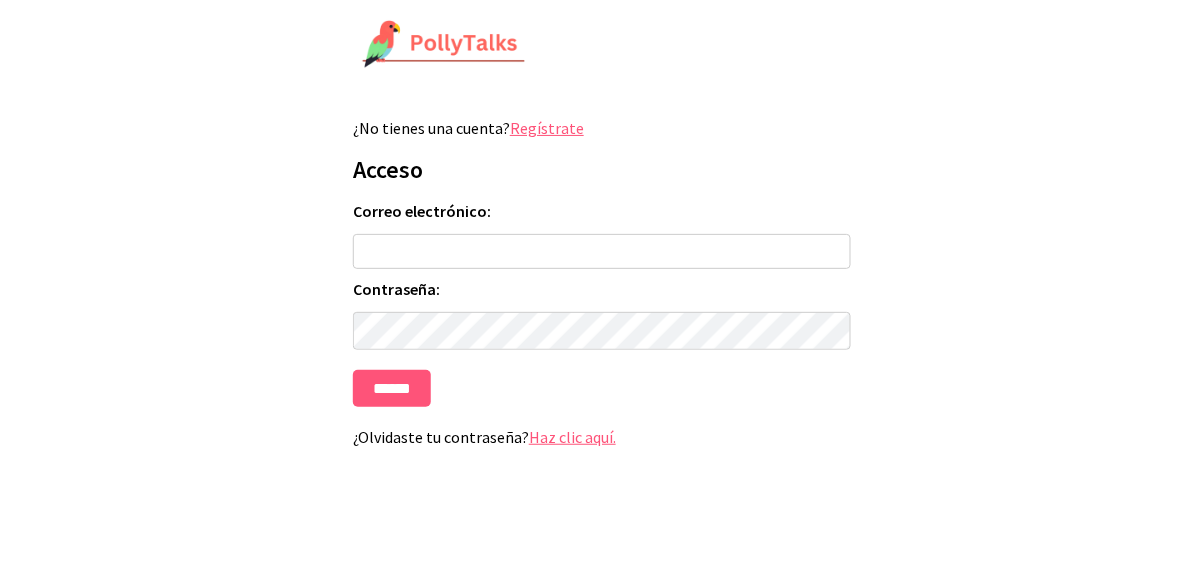 click on "Correo electrónico:" at bounding box center (602, 251) 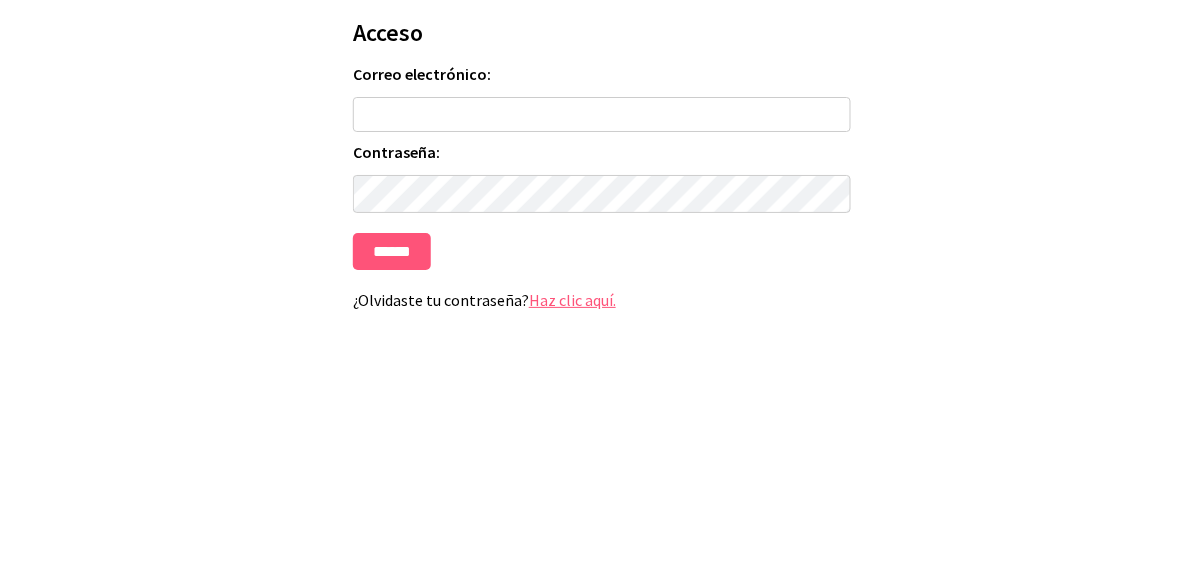 type on "**********" 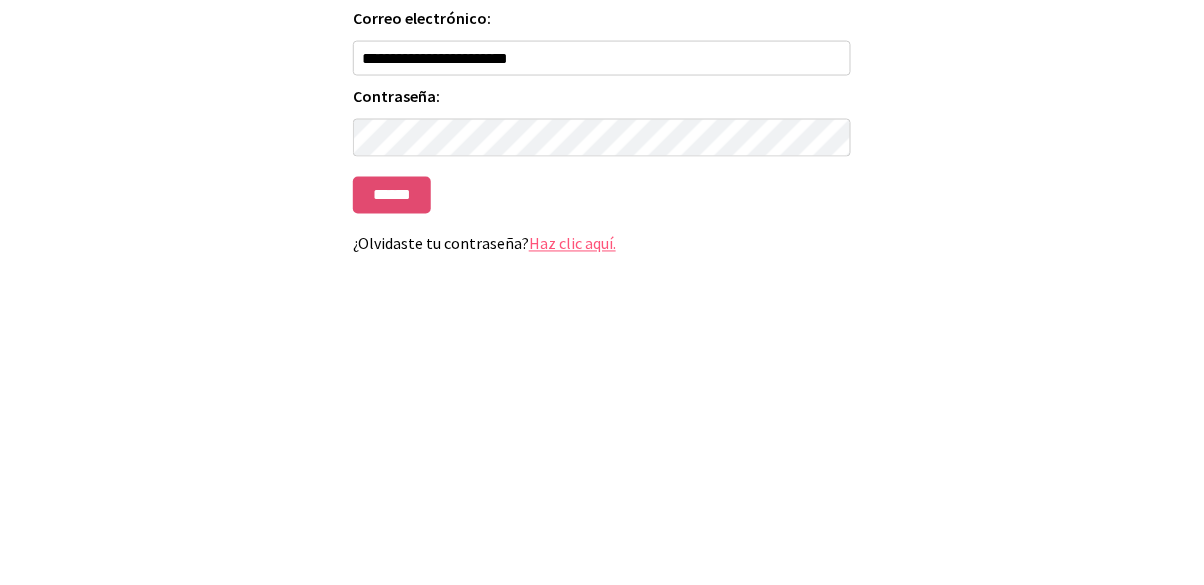 click on "******" at bounding box center [392, 388] 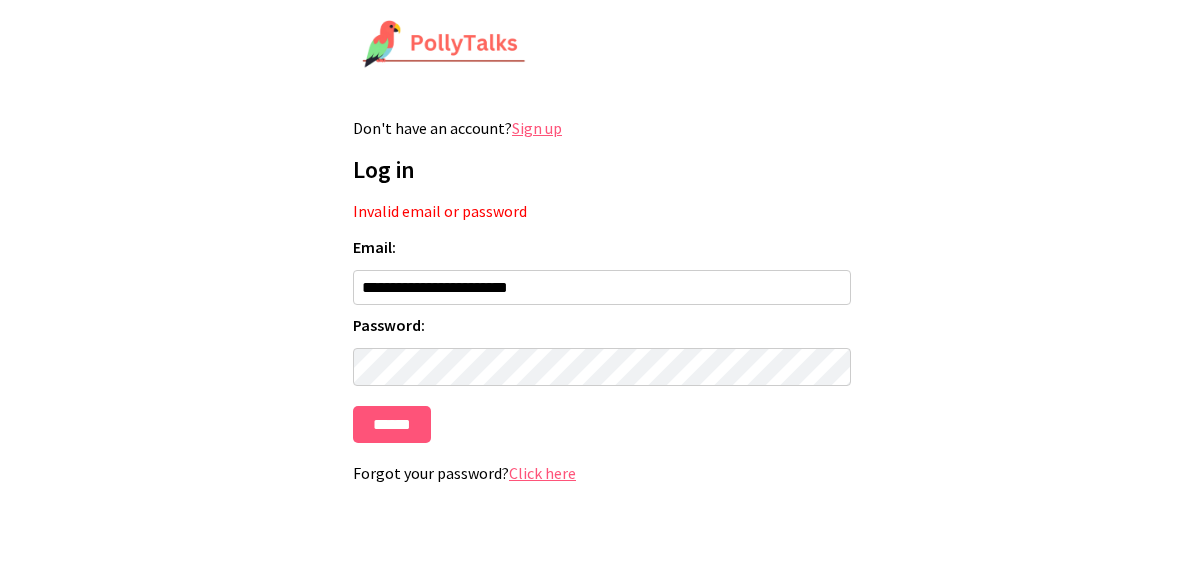 scroll, scrollTop: 0, scrollLeft: 0, axis: both 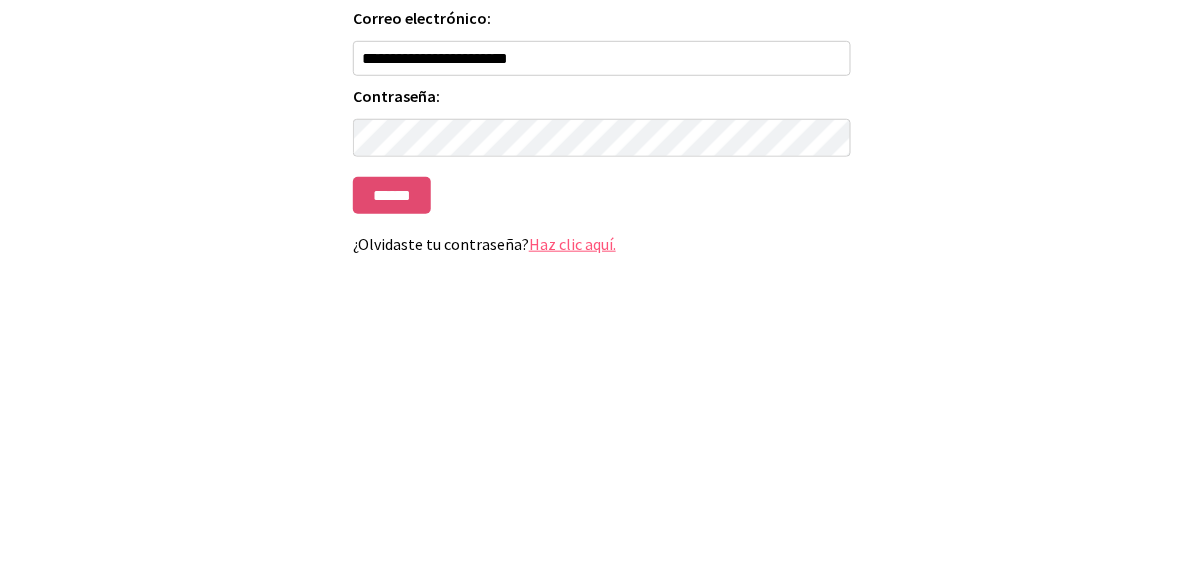 click on "******" at bounding box center (392, 424) 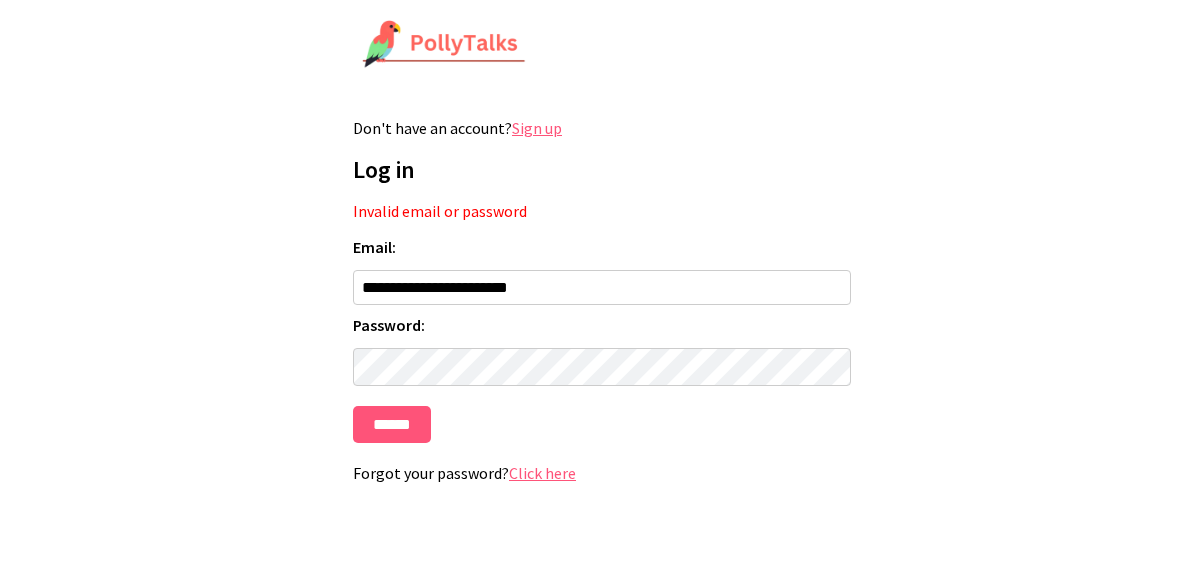 scroll, scrollTop: 0, scrollLeft: 0, axis: both 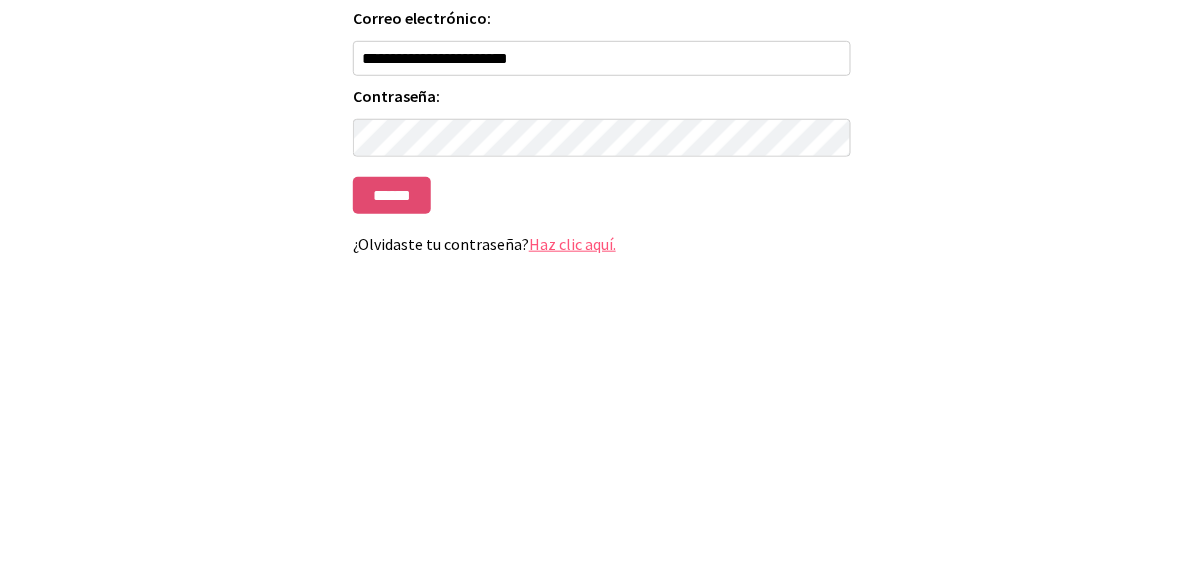 click on "******" at bounding box center (392, 424) 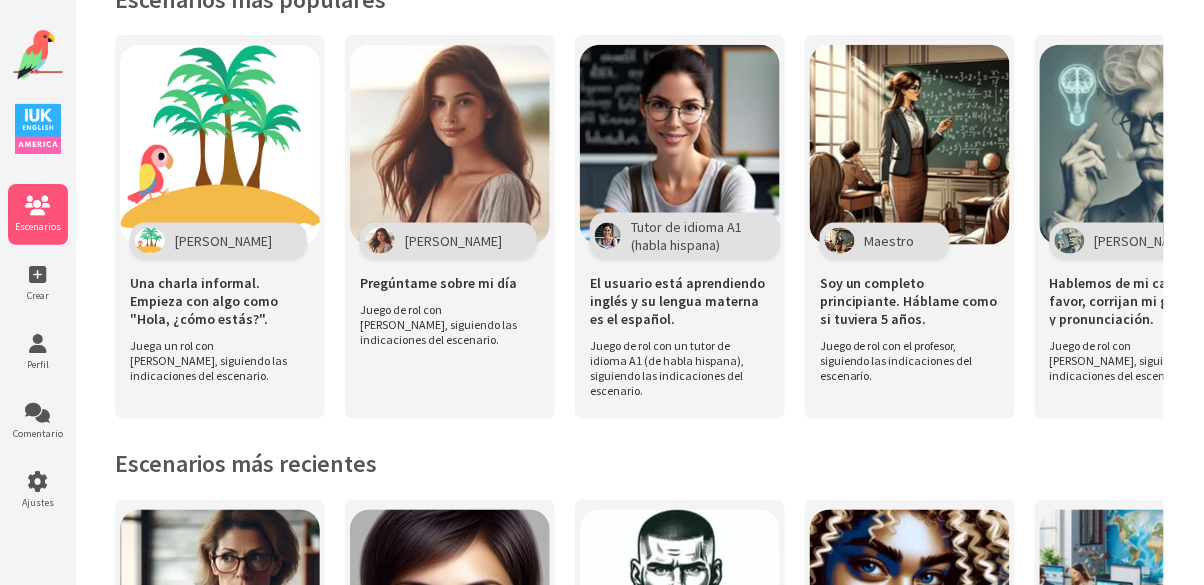 scroll, scrollTop: 461, scrollLeft: 0, axis: vertical 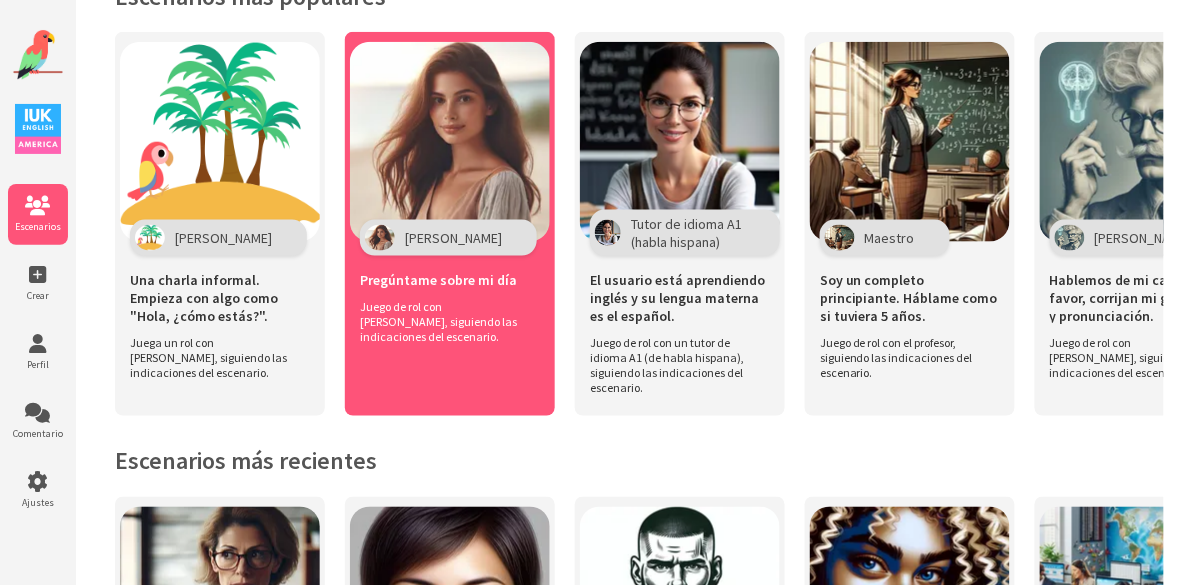 click on "Pregúntame sobre mi día" at bounding box center [450, 277] 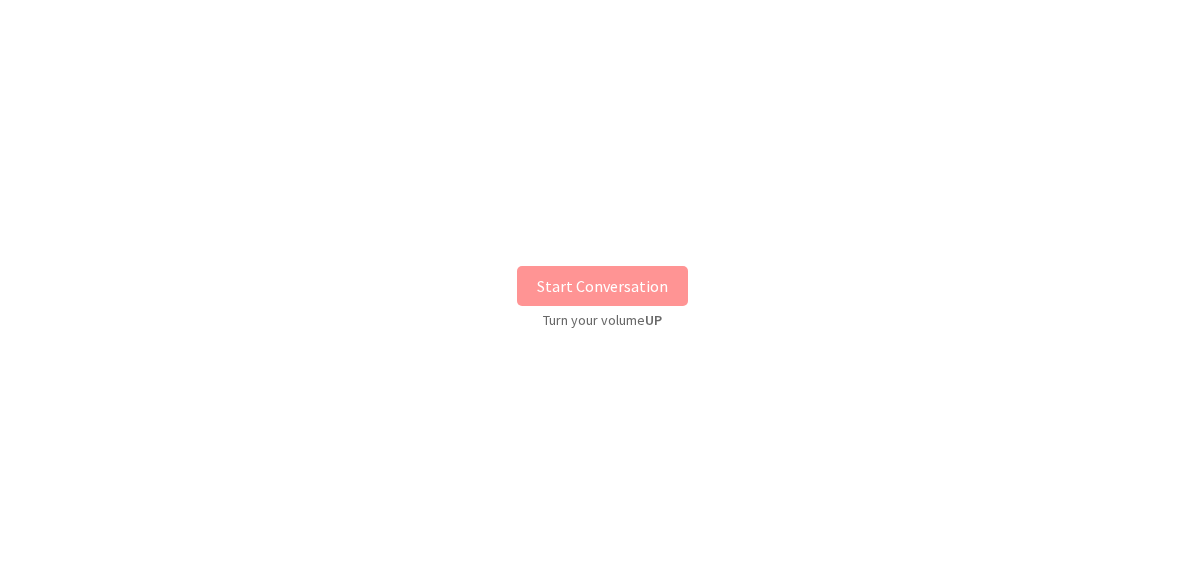 scroll, scrollTop: 25, scrollLeft: 0, axis: vertical 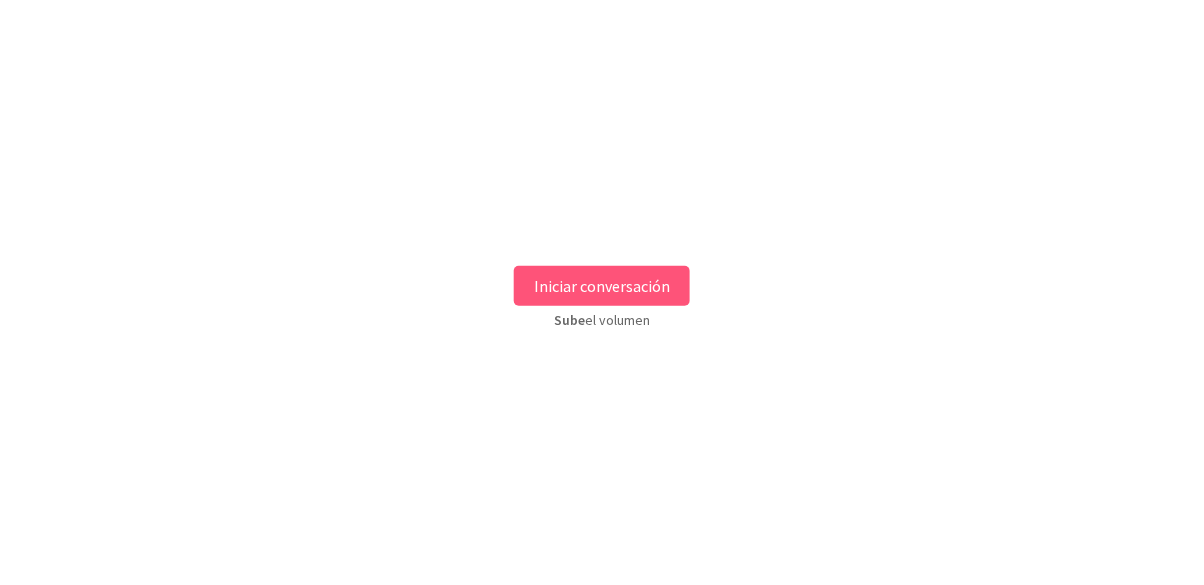 click on "Iniciar conversación
Sube  el volumen" at bounding box center [602, 292] 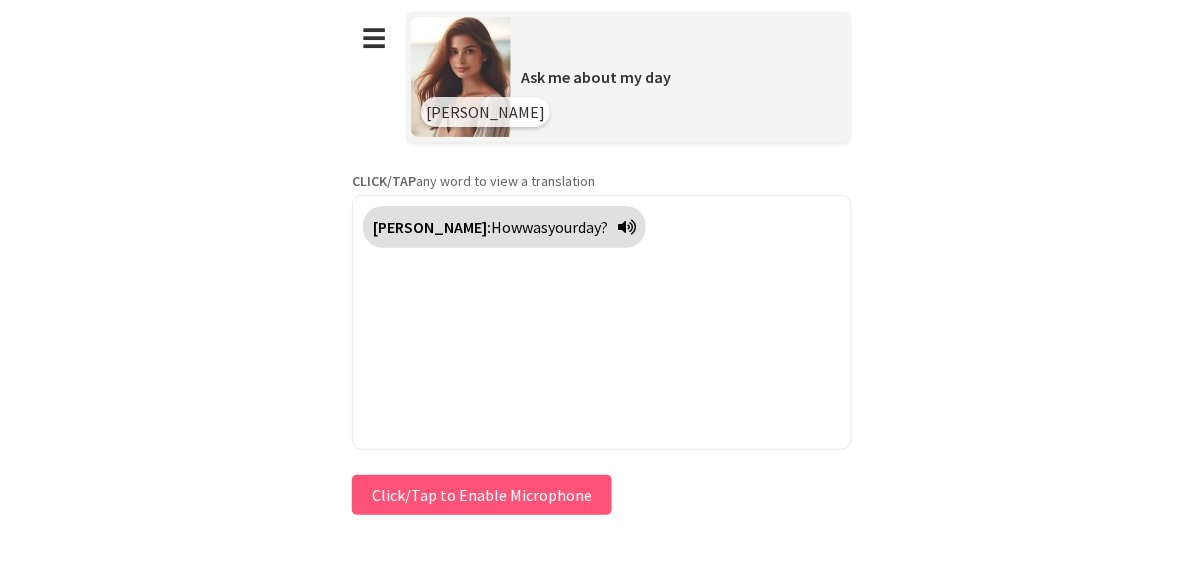 scroll, scrollTop: 96, scrollLeft: 0, axis: vertical 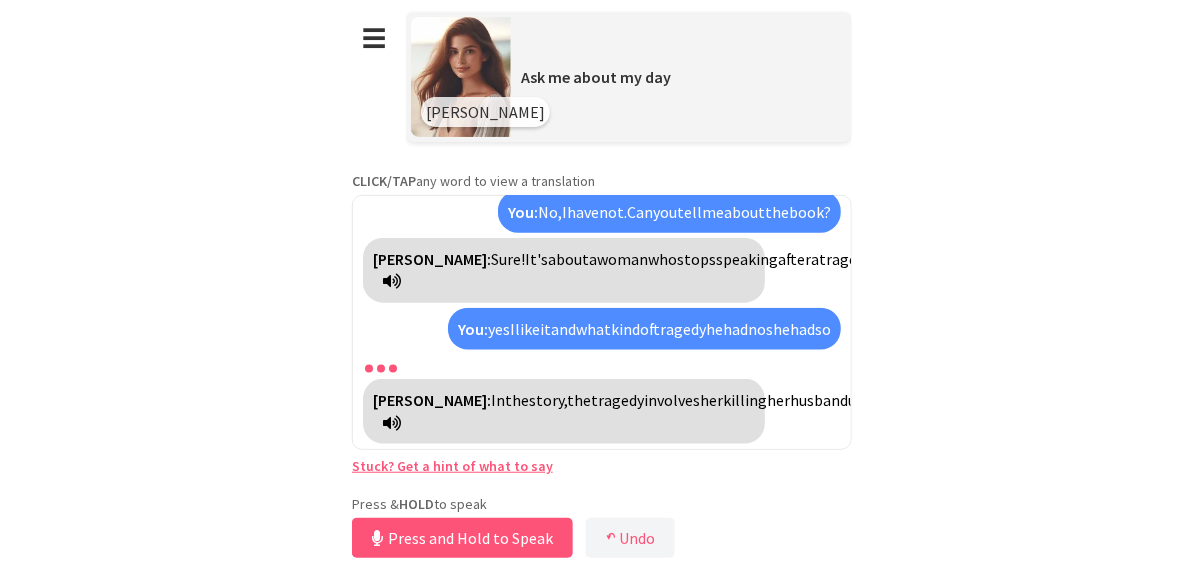 click on "**********" at bounding box center [602, 292] 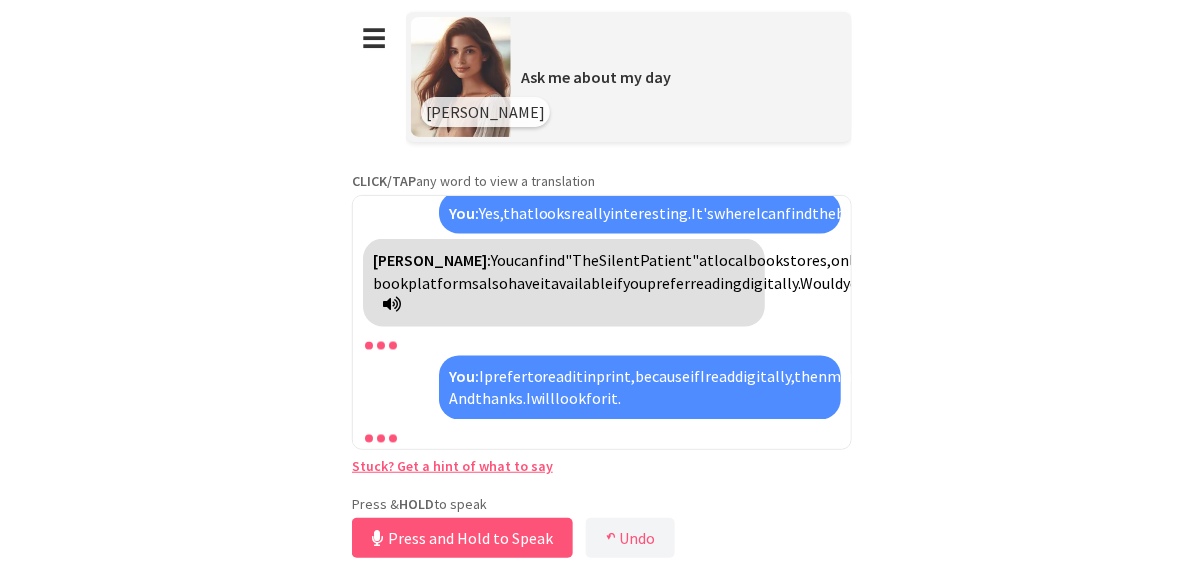 scroll, scrollTop: 1027, scrollLeft: 0, axis: vertical 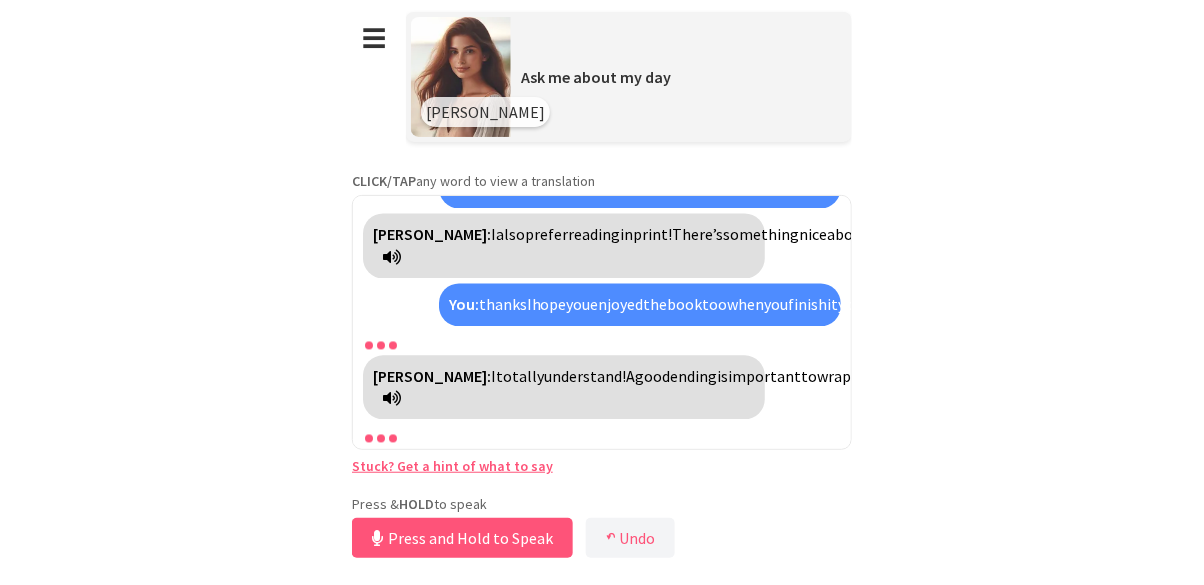click on "**********" at bounding box center [602, 292] 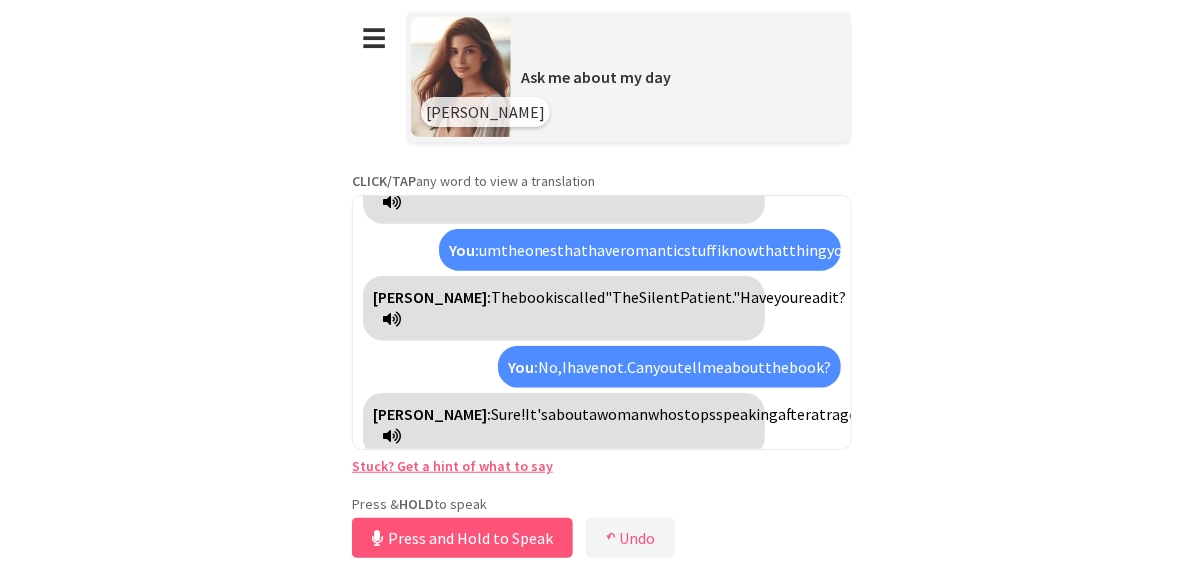 scroll, scrollTop: 345, scrollLeft: 0, axis: vertical 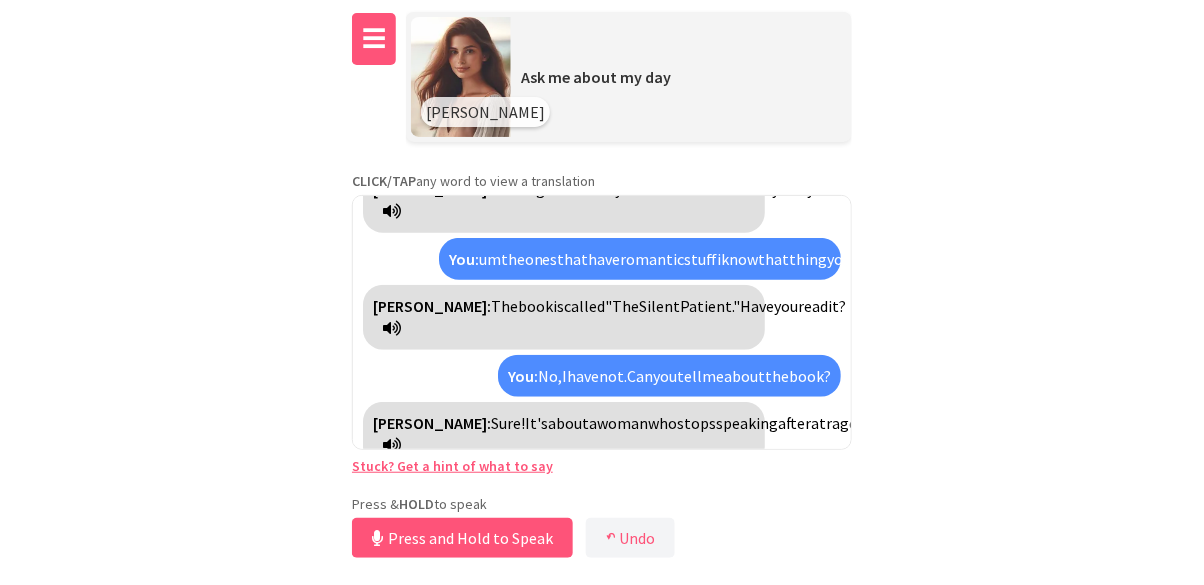 click on "☰" at bounding box center (374, 39) 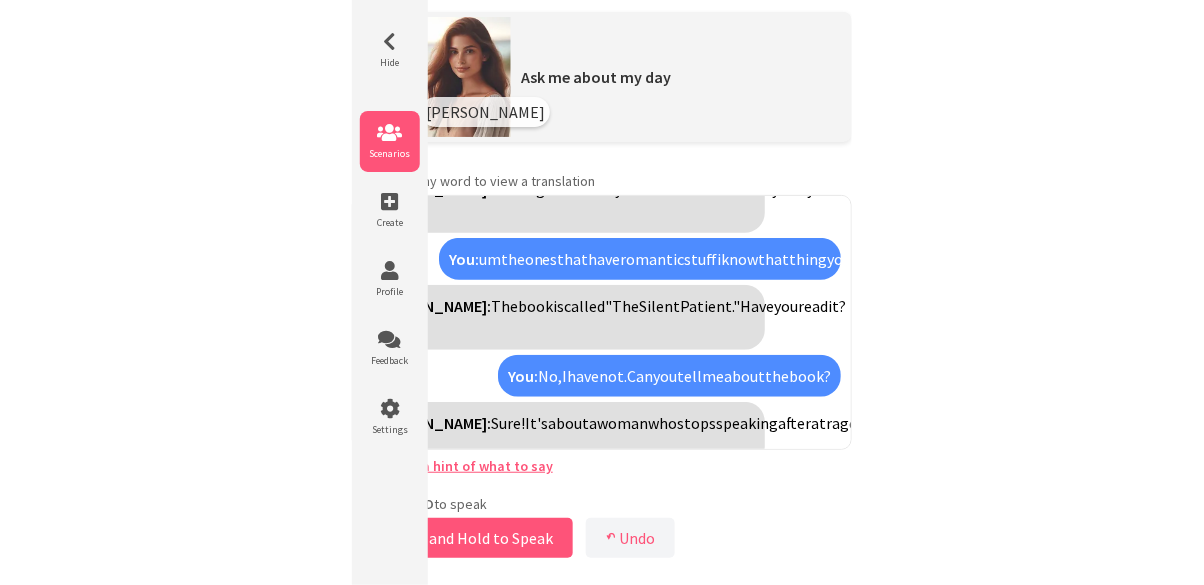 click at bounding box center [390, 133] 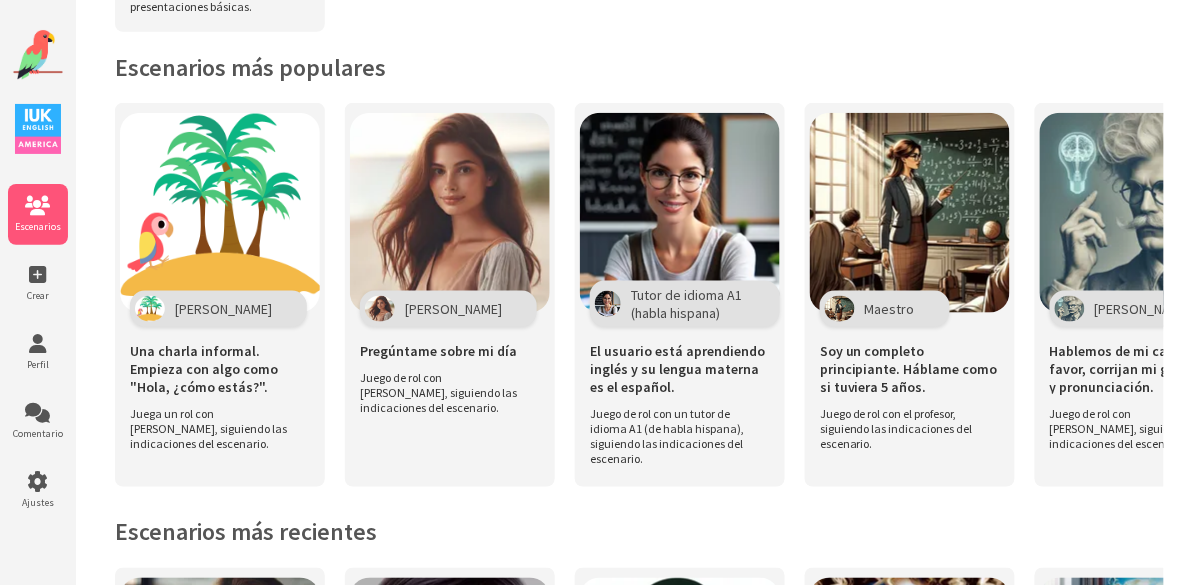 scroll, scrollTop: 391, scrollLeft: 0, axis: vertical 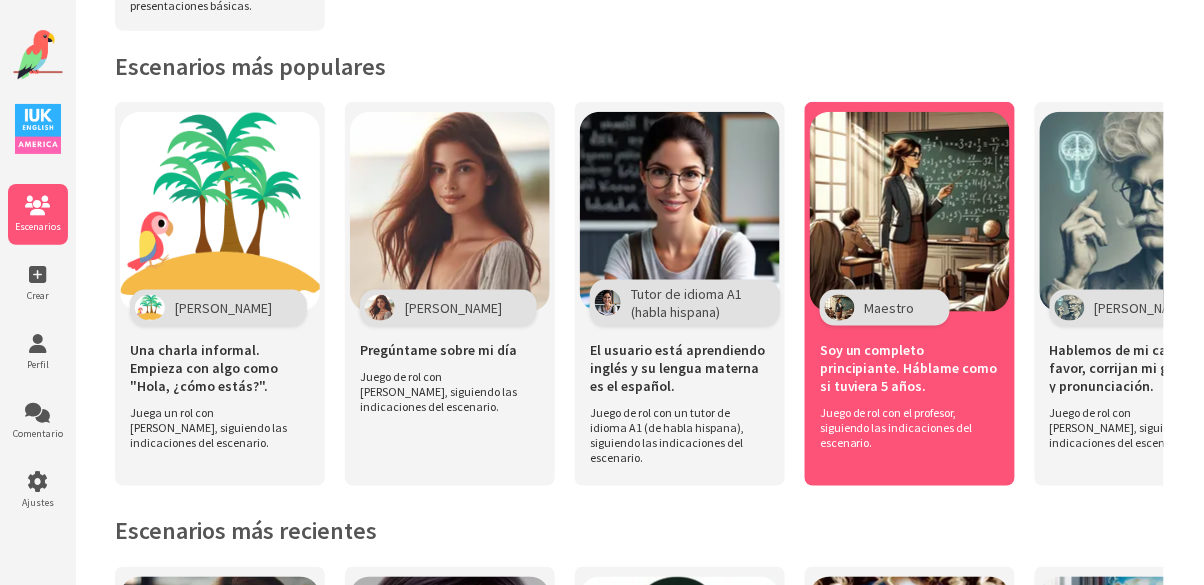 click on "Juego de rol con el profesor, siguiendo las indicaciones del escenario." at bounding box center (905, 427) 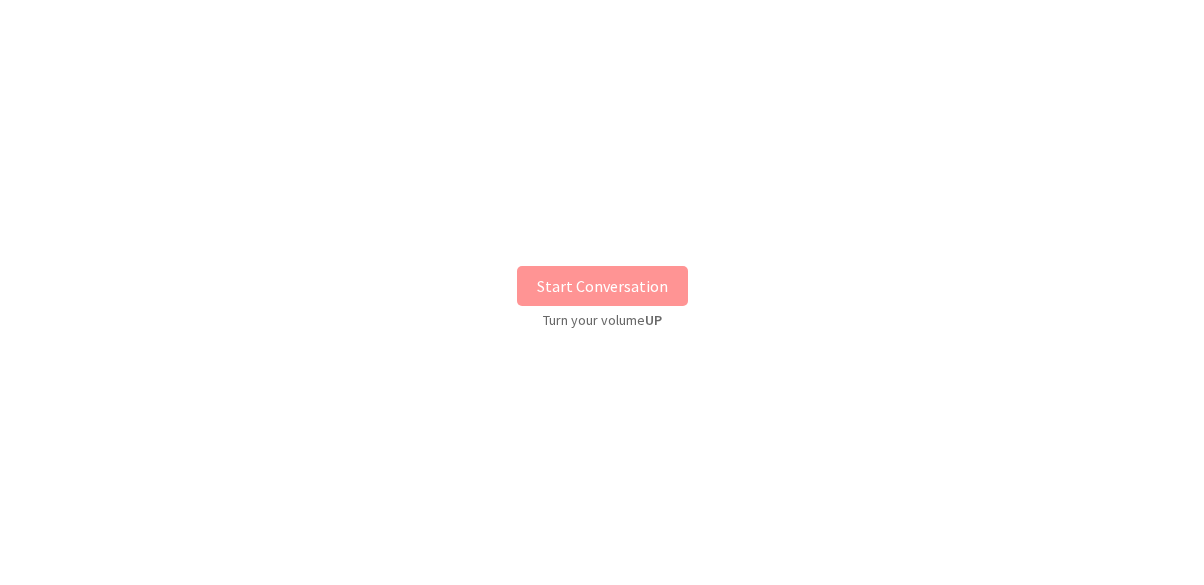 scroll, scrollTop: 25, scrollLeft: 0, axis: vertical 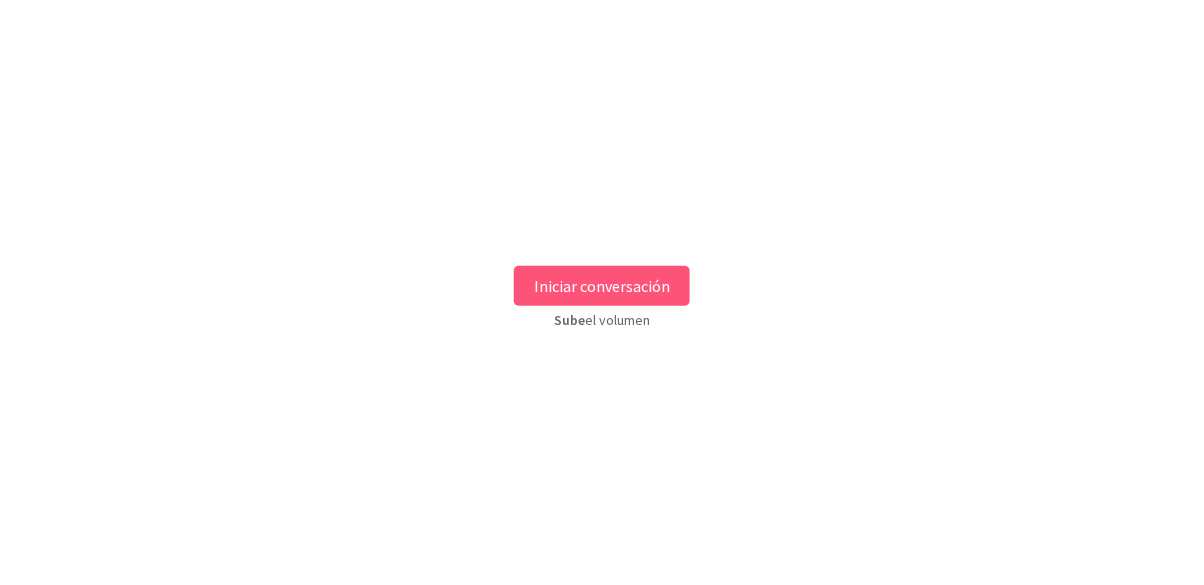 click on "Iniciar conversación" at bounding box center (602, 286) 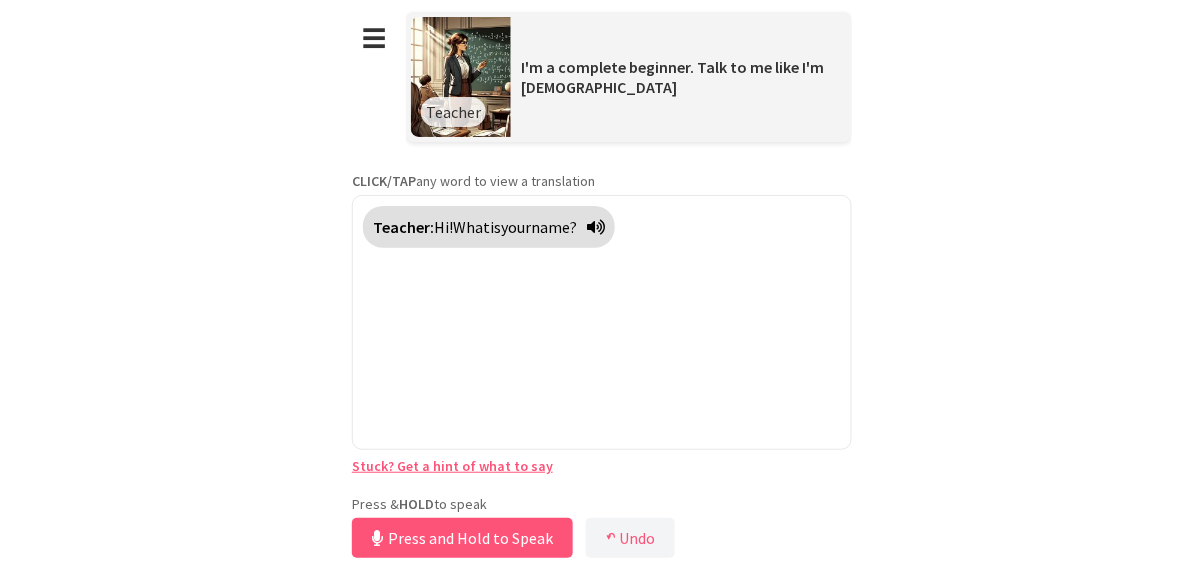 scroll, scrollTop: 96, scrollLeft: 0, axis: vertical 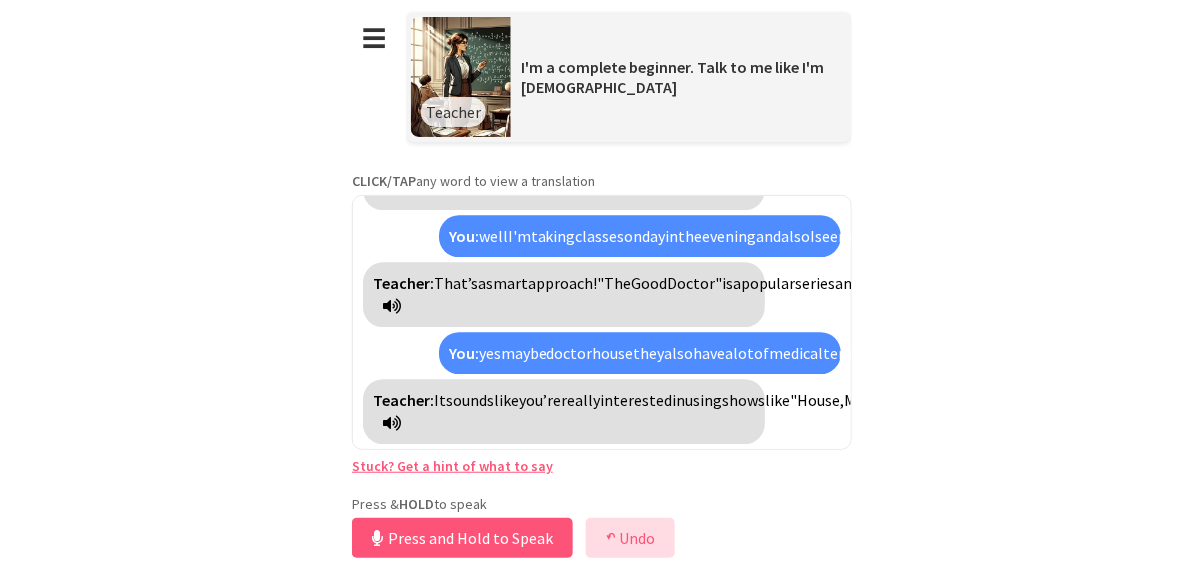 click on "↶  Undo" at bounding box center (630, 538) 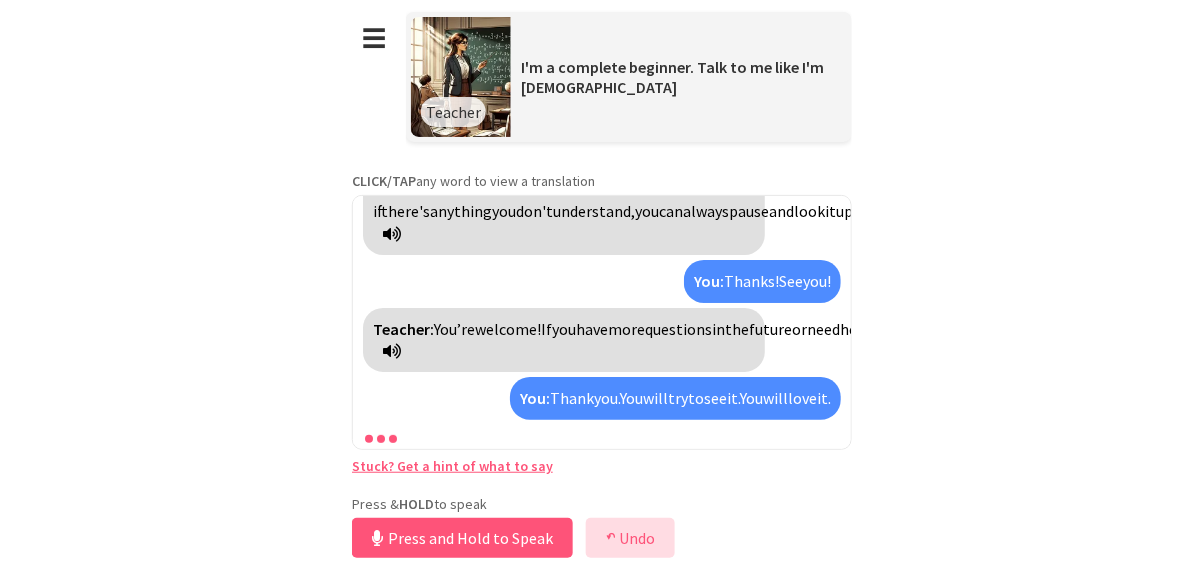 scroll, scrollTop: 3100, scrollLeft: 0, axis: vertical 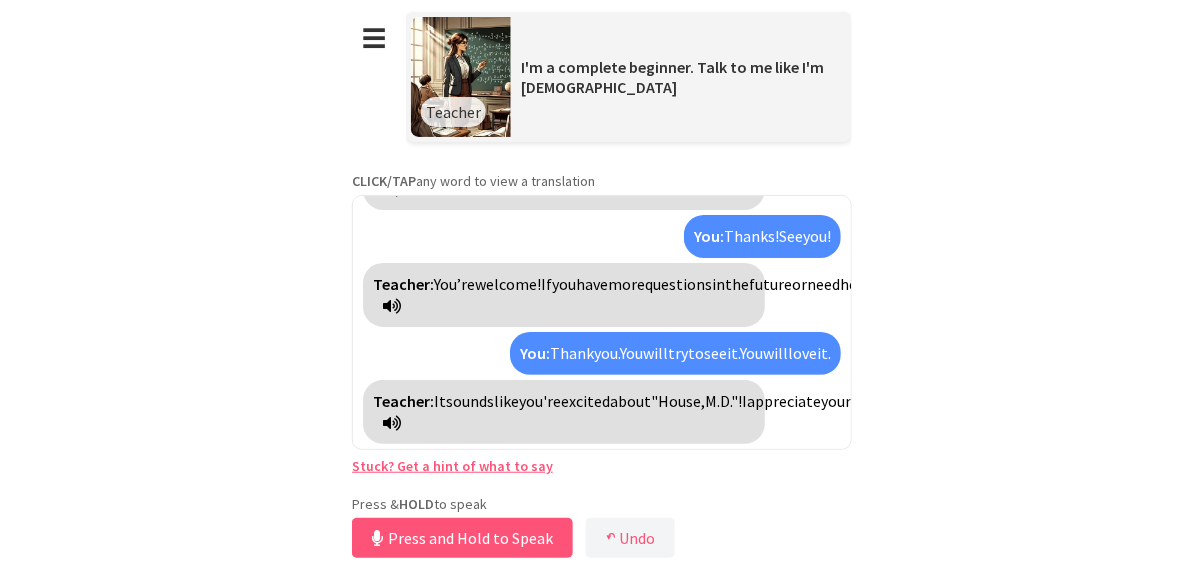 click on "**********" at bounding box center (602, 292) 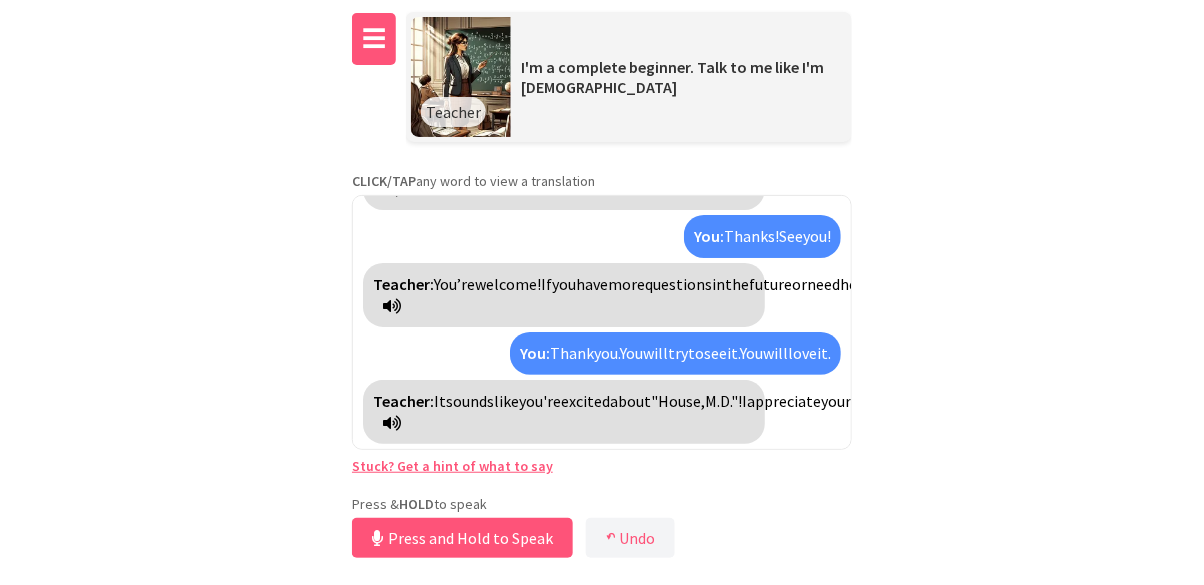 click on "☰" at bounding box center (374, 39) 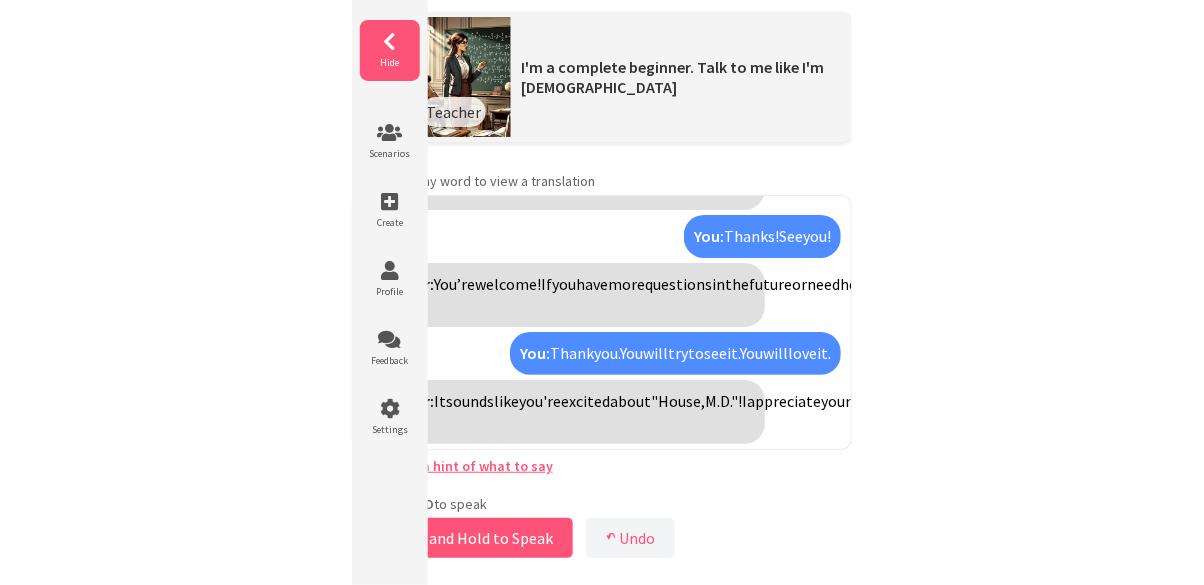 click at bounding box center (390, 42) 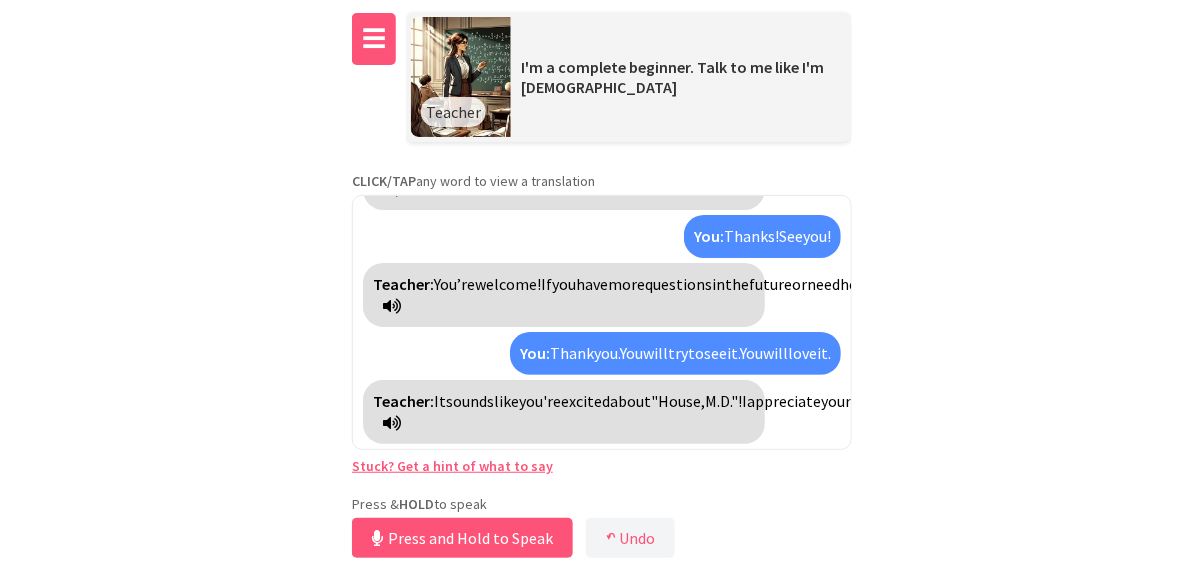 click on "☰" at bounding box center (374, 39) 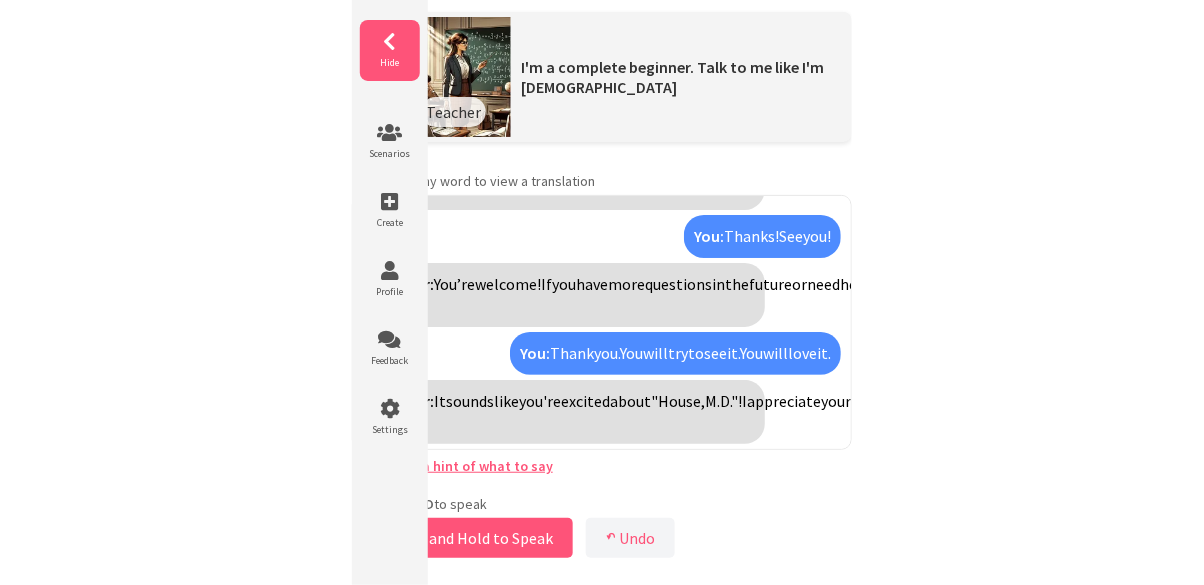 click at bounding box center (390, 42) 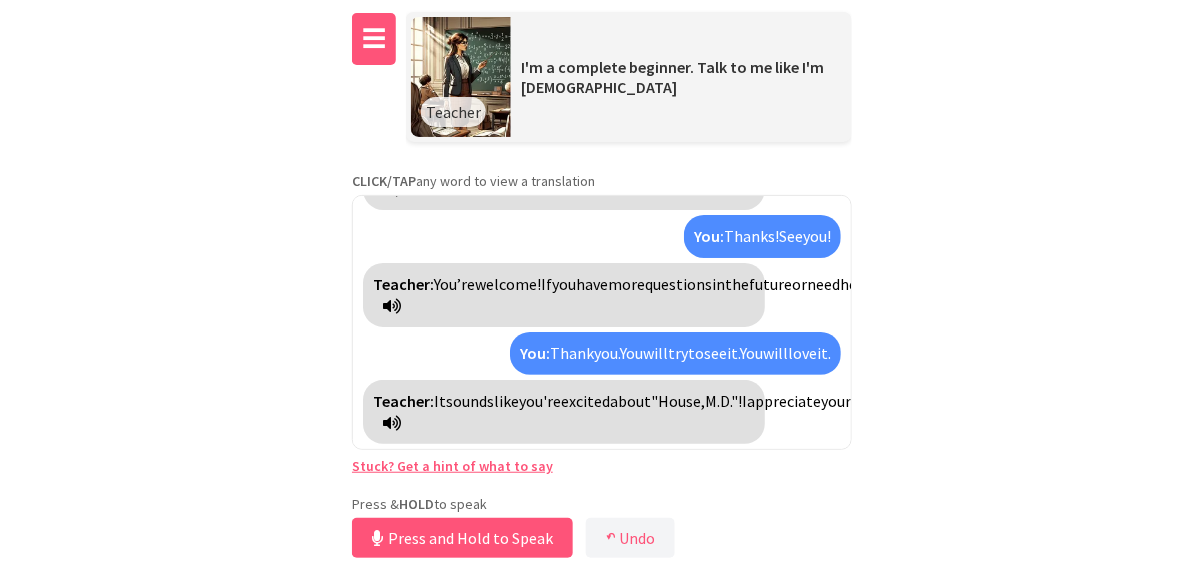 click on "☰" at bounding box center (374, 39) 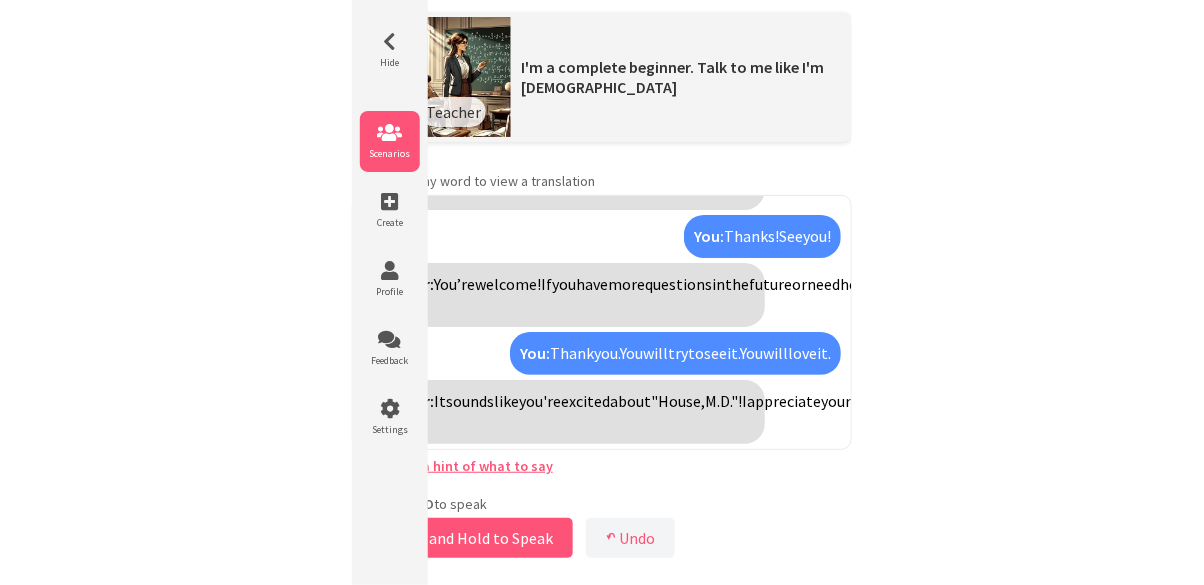 click at bounding box center [390, 133] 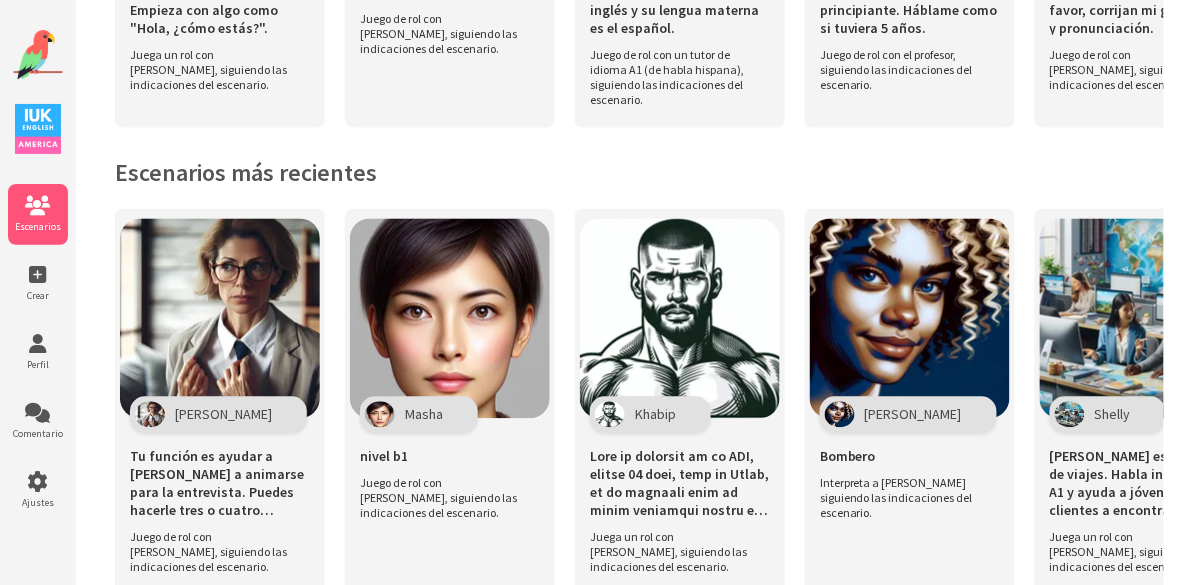scroll, scrollTop: 752, scrollLeft: 0, axis: vertical 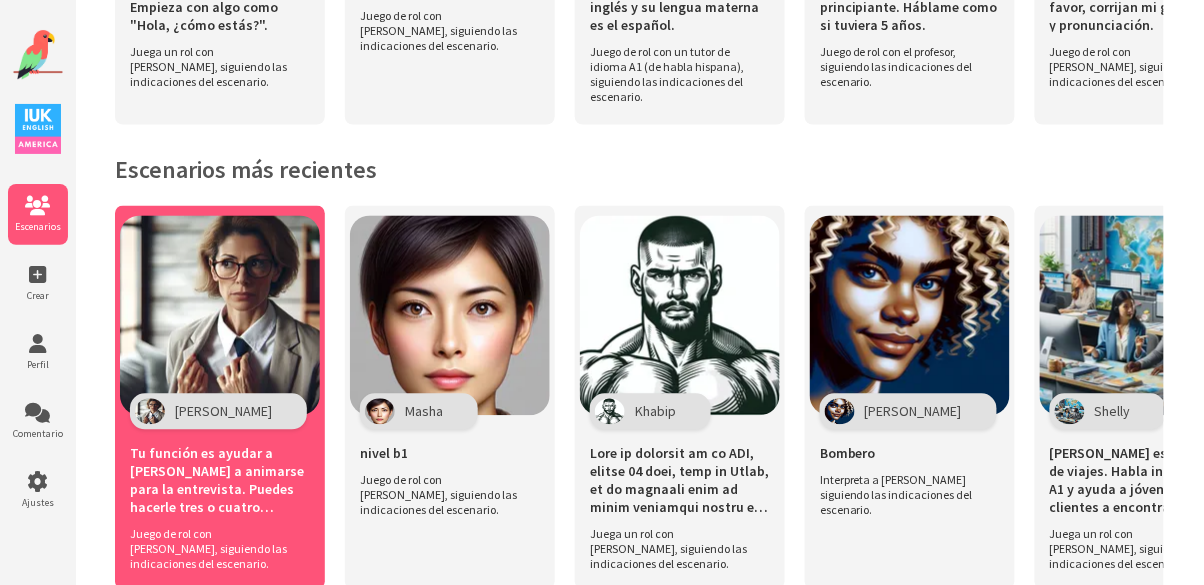 click at bounding box center [220, 316] 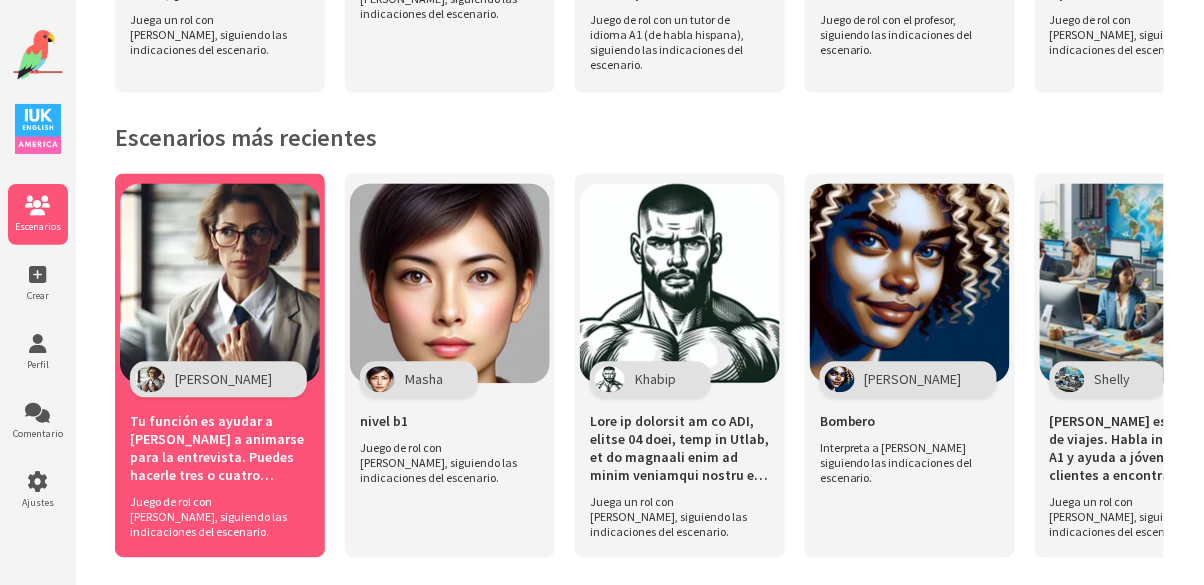 scroll, scrollTop: 808, scrollLeft: 0, axis: vertical 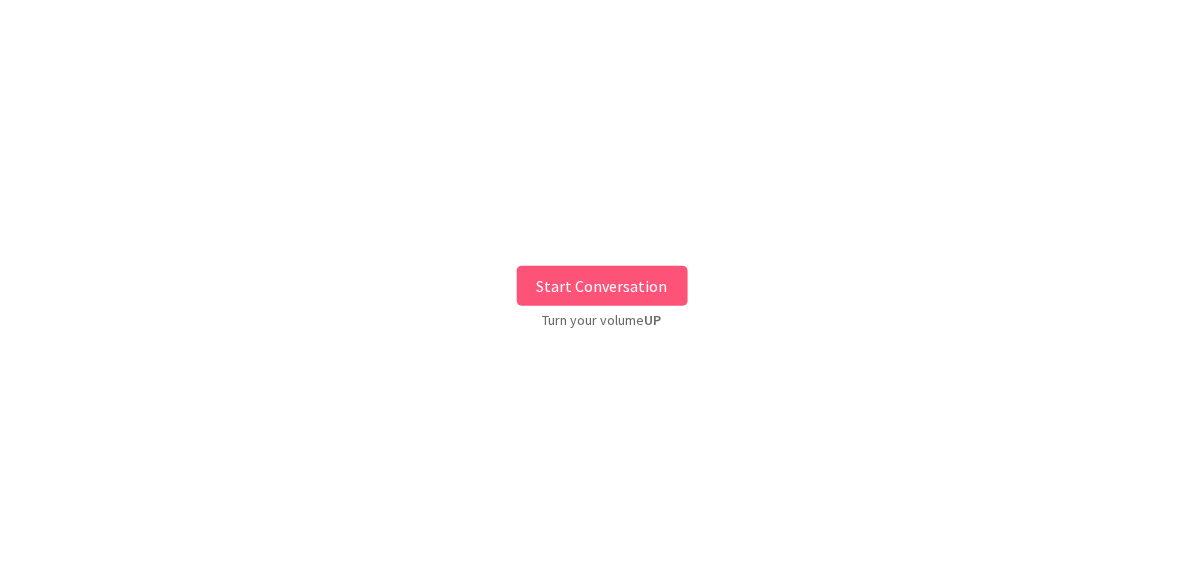 click on "Start Conversation" at bounding box center [602, 286] 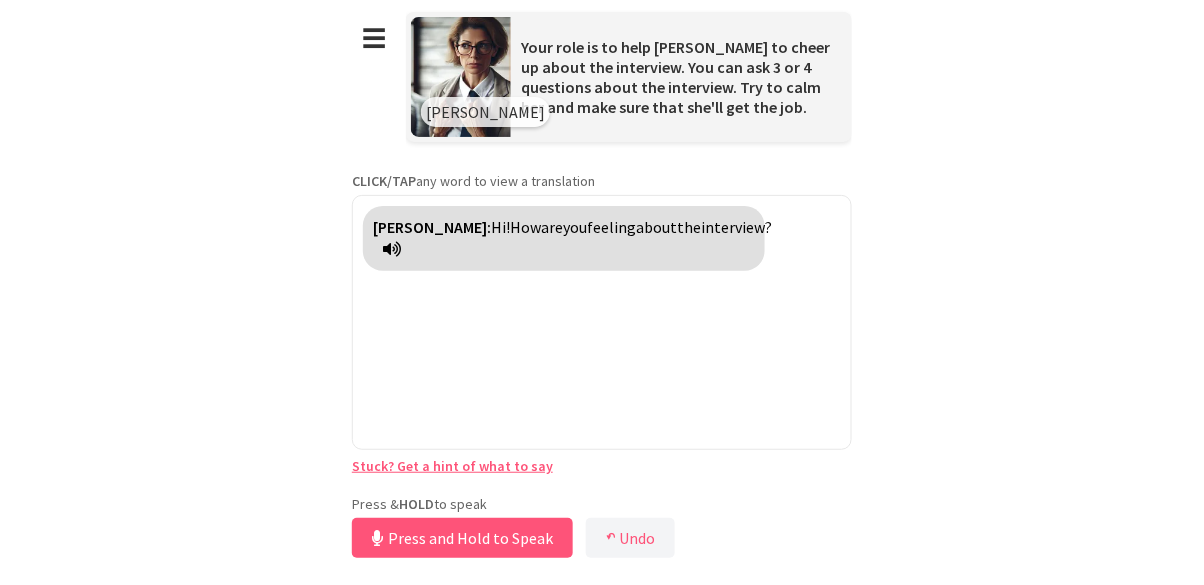 scroll, scrollTop: 0, scrollLeft: 0, axis: both 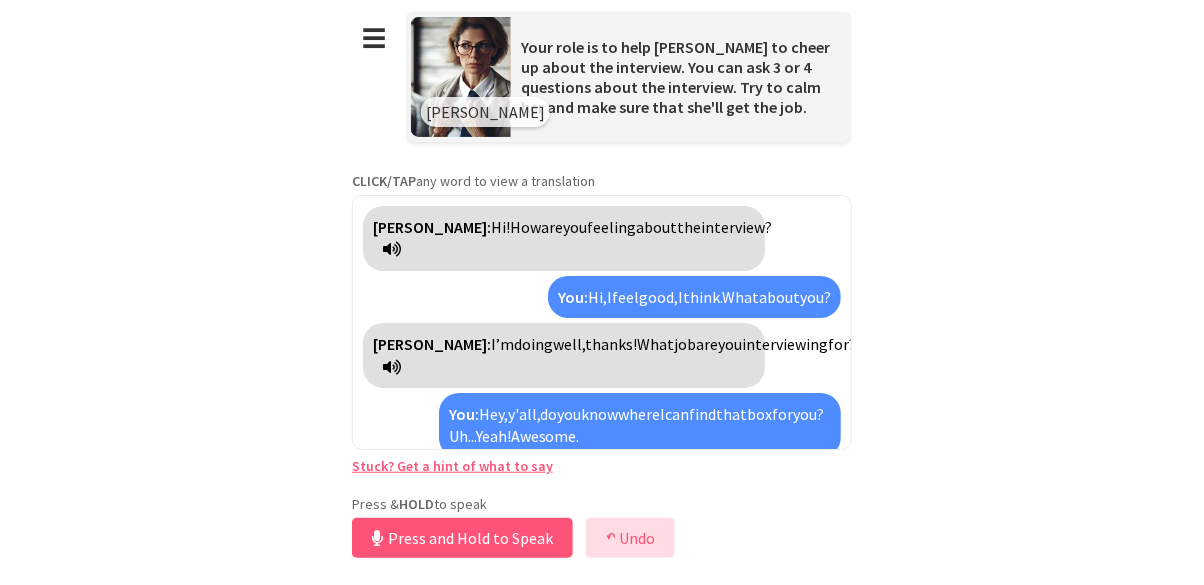 click on "↶  Undo" at bounding box center (630, 538) 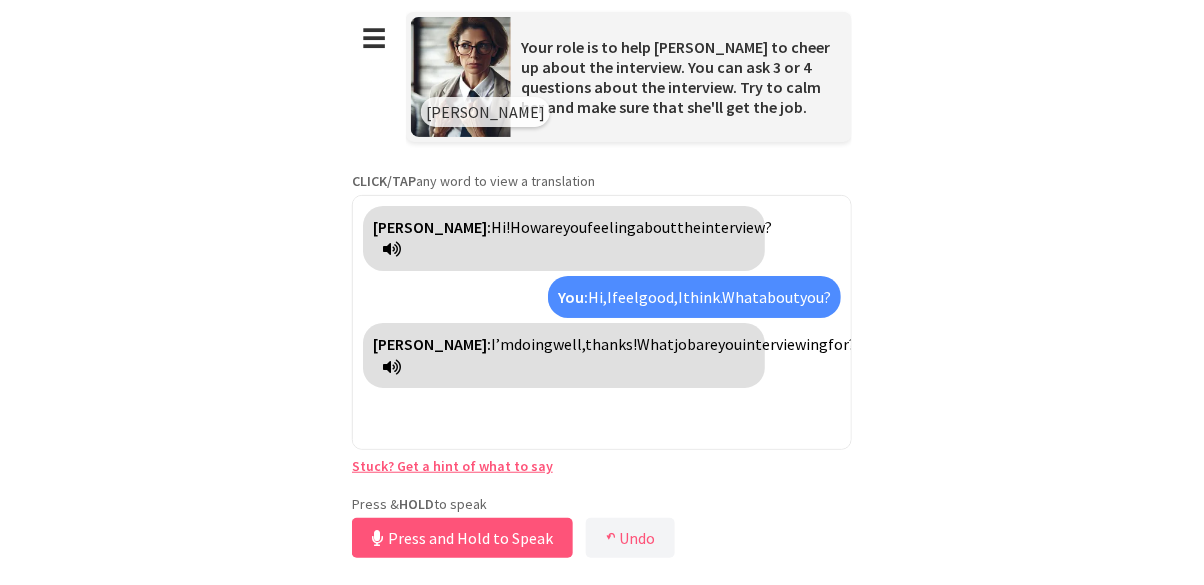 click on "Stuck? Get a hint of what to say" at bounding box center (452, 466) 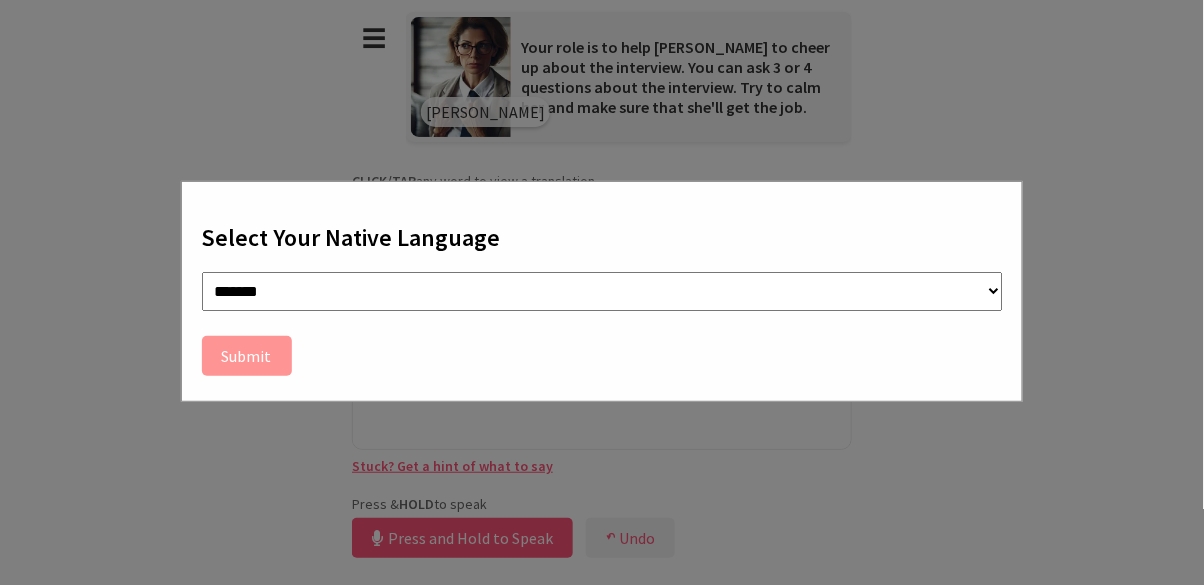 click on "**********" at bounding box center (602, 292) 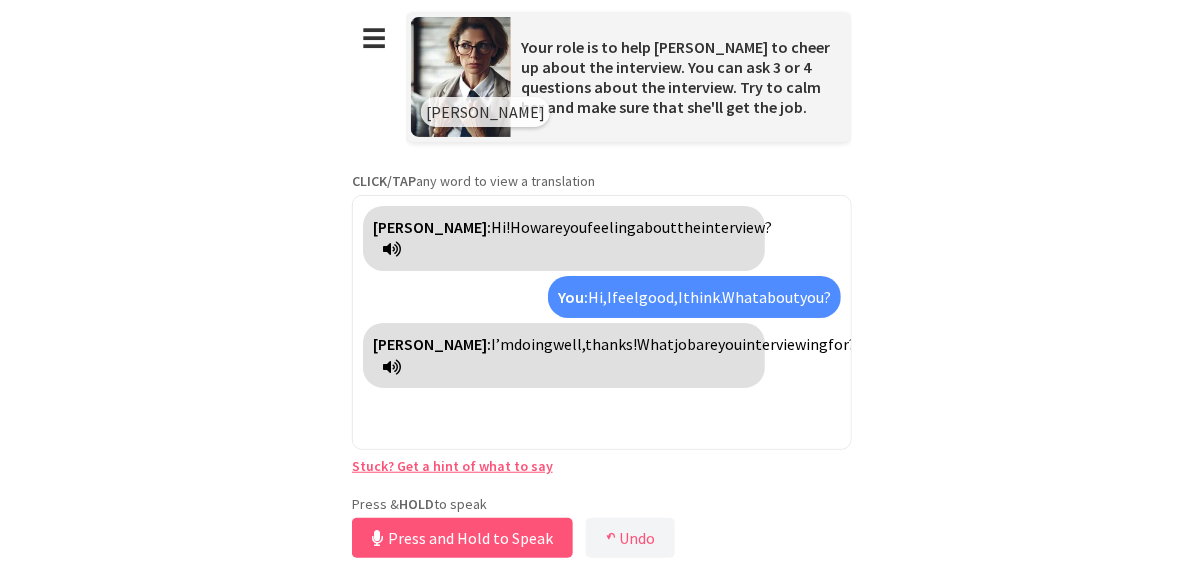 click on "Stuck? Get a hint of what to say" at bounding box center [452, 466] 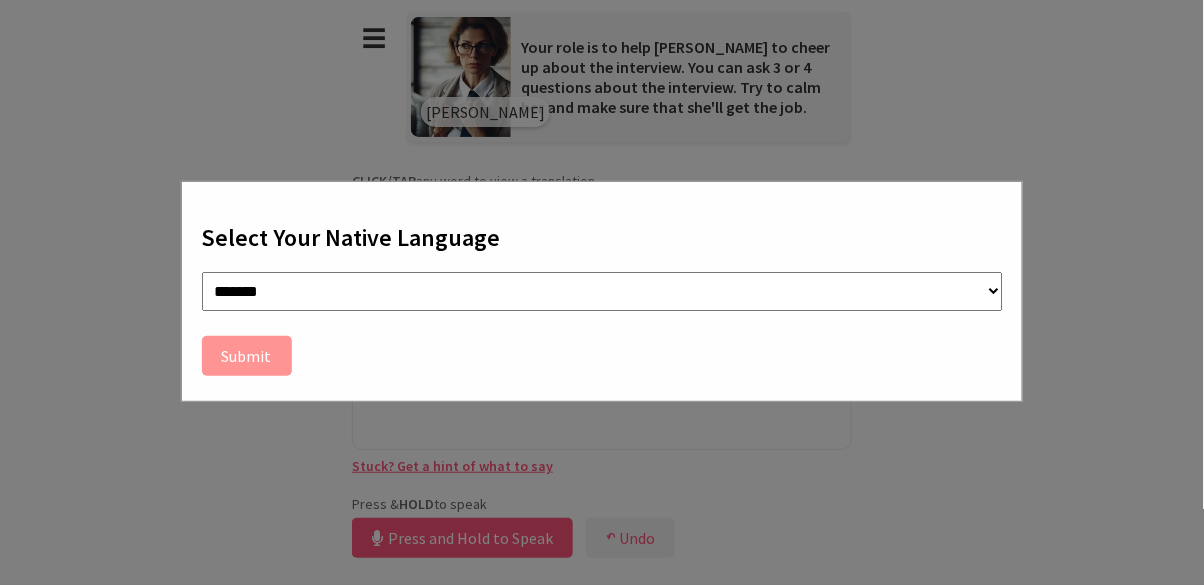 click on "**********" at bounding box center [602, 292] 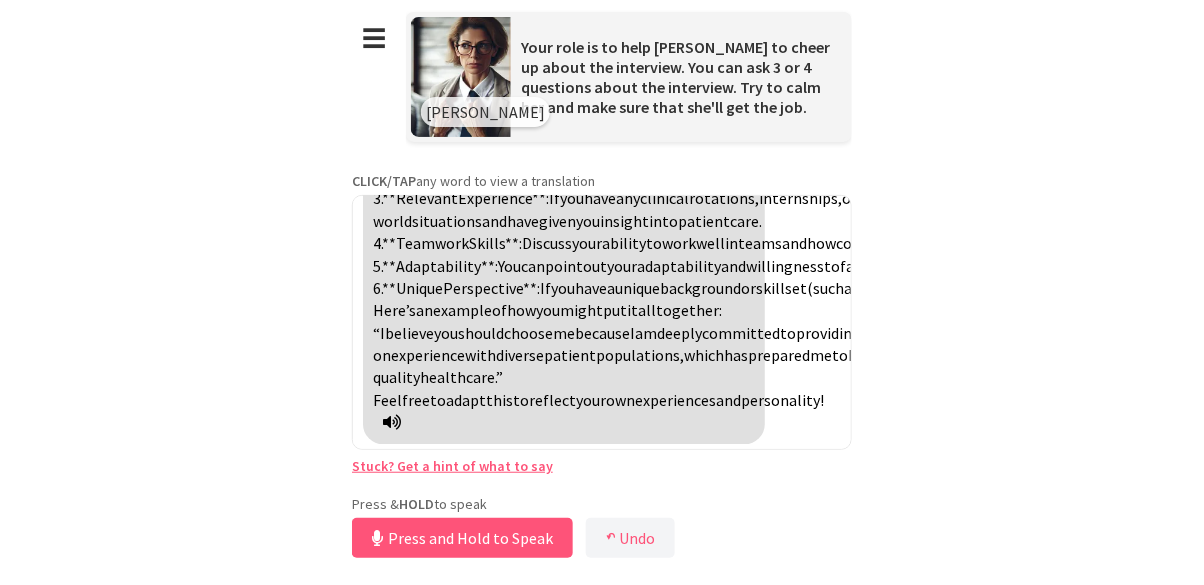 scroll, scrollTop: 1697, scrollLeft: 0, axis: vertical 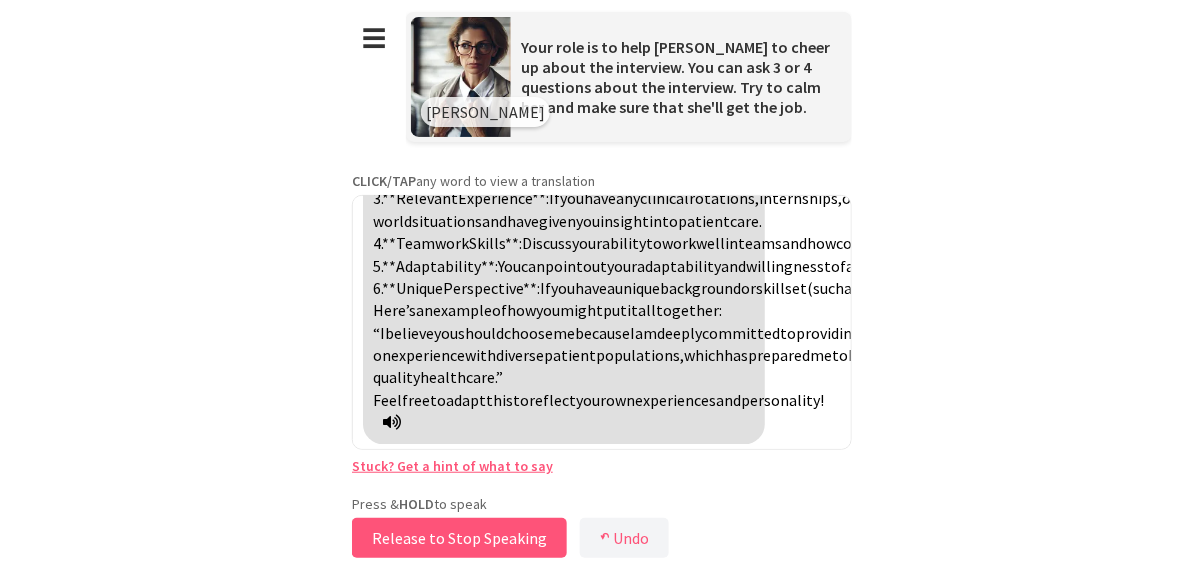 click on "**********" at bounding box center [602, 292] 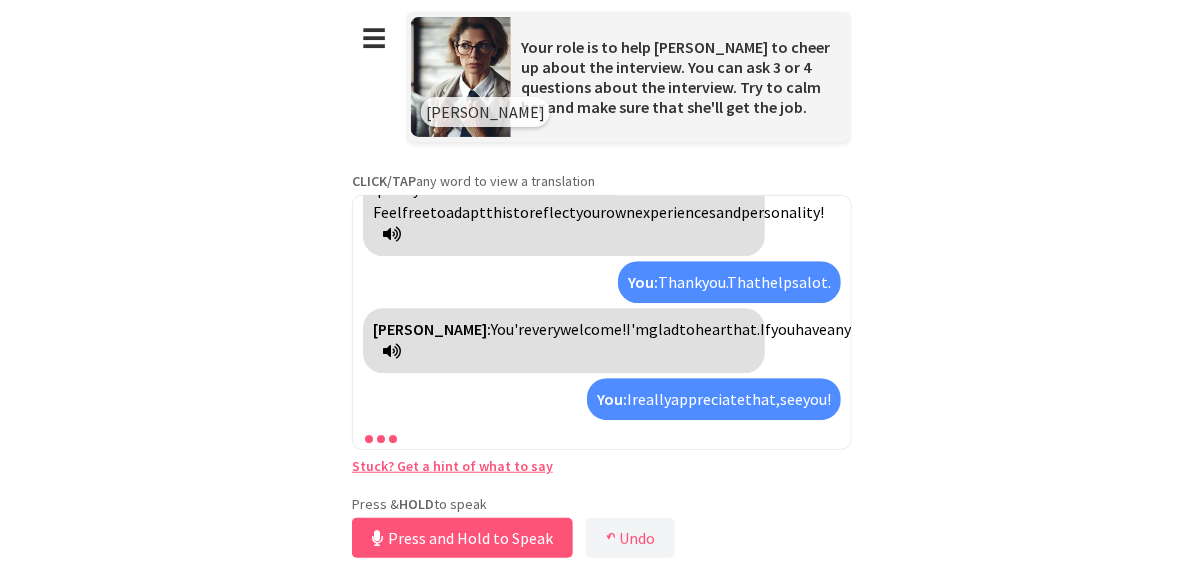 scroll, scrollTop: 1976, scrollLeft: 0, axis: vertical 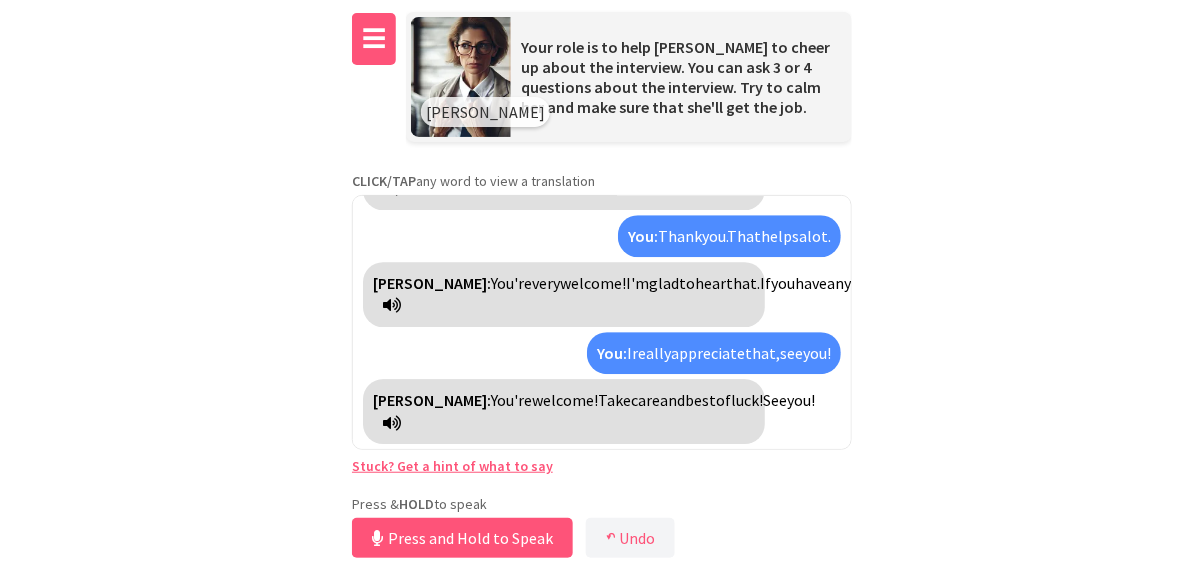 click on "☰" at bounding box center (374, 39) 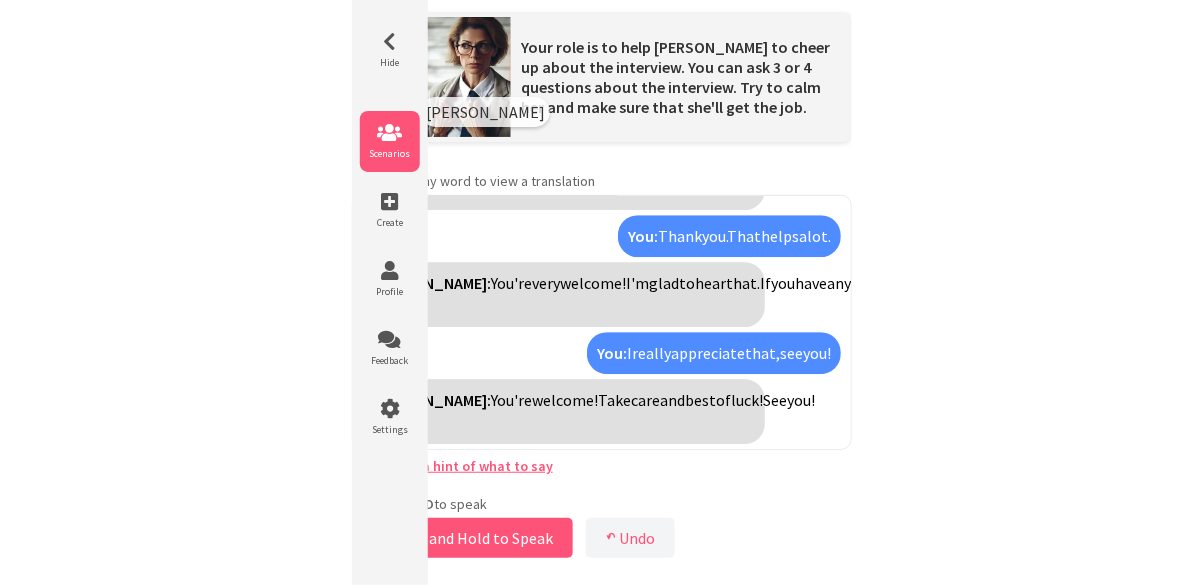 click at bounding box center [390, 133] 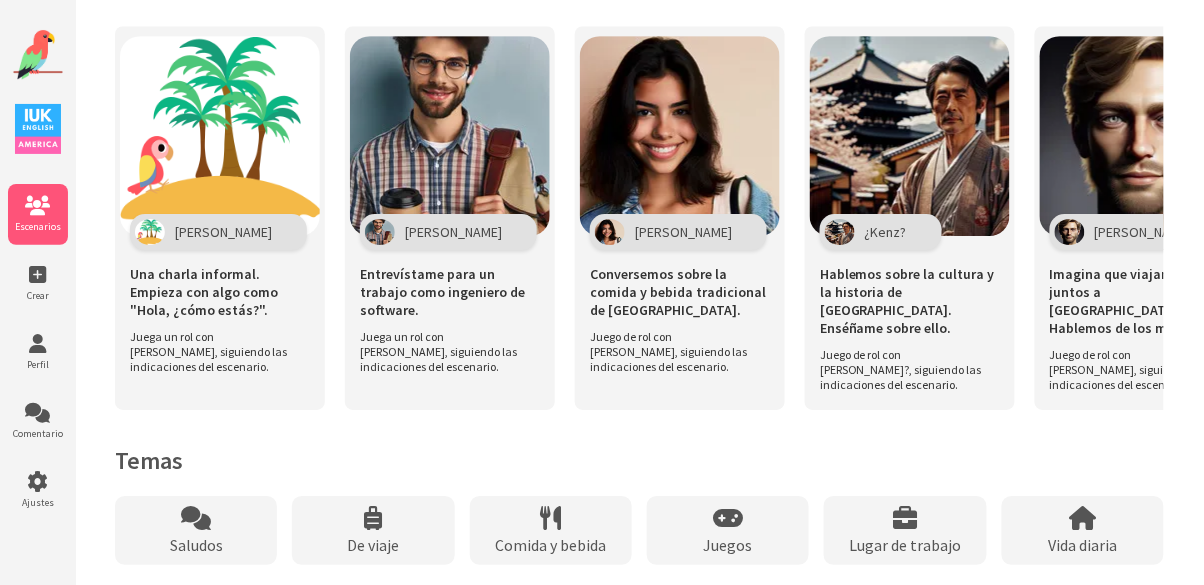 scroll, scrollTop: 1398, scrollLeft: 0, axis: vertical 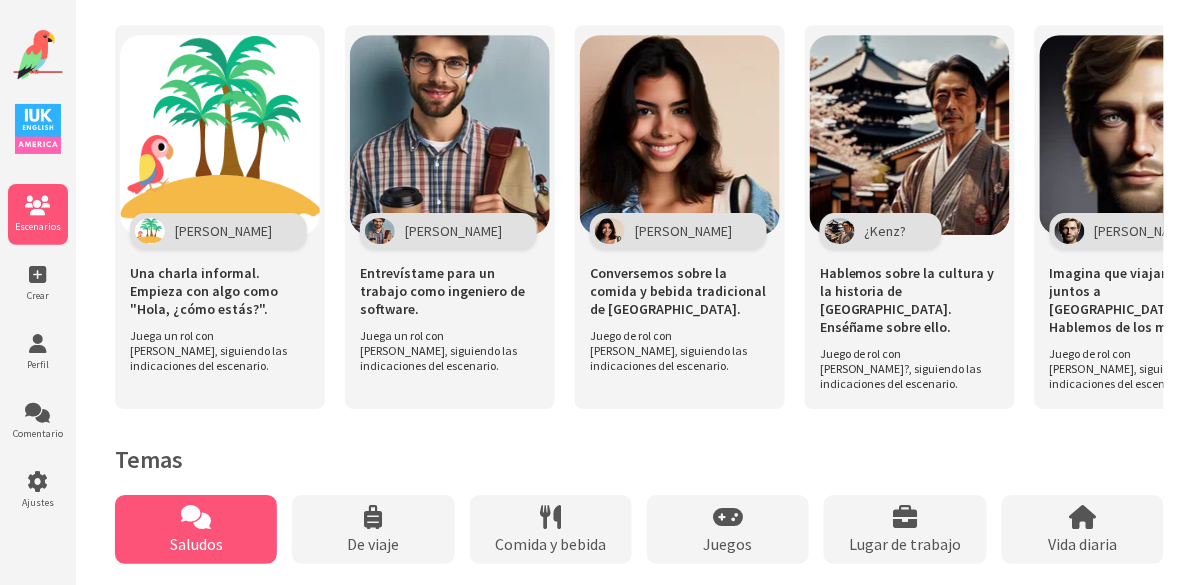click on "Saludos" at bounding box center [196, 529] 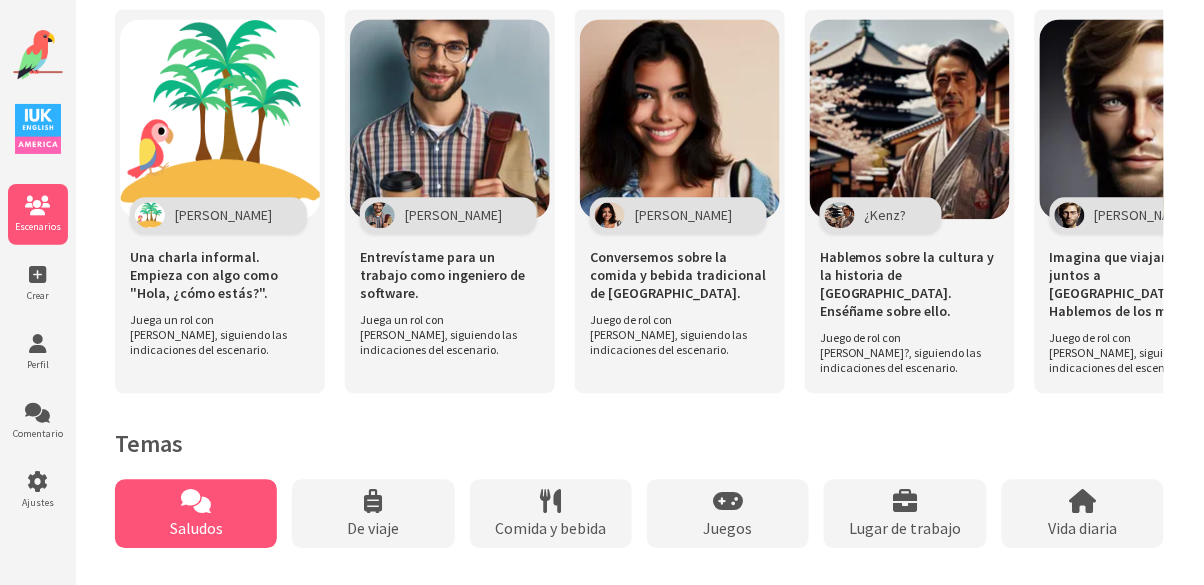 scroll, scrollTop: 962, scrollLeft: 0, axis: vertical 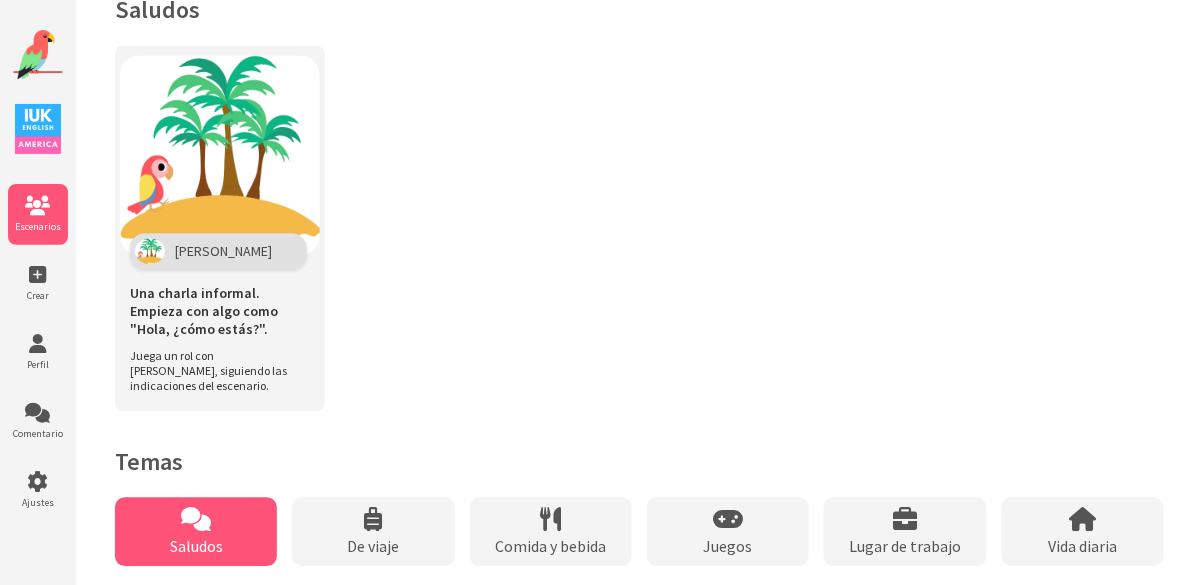 click on "Saludos" at bounding box center (196, 531) 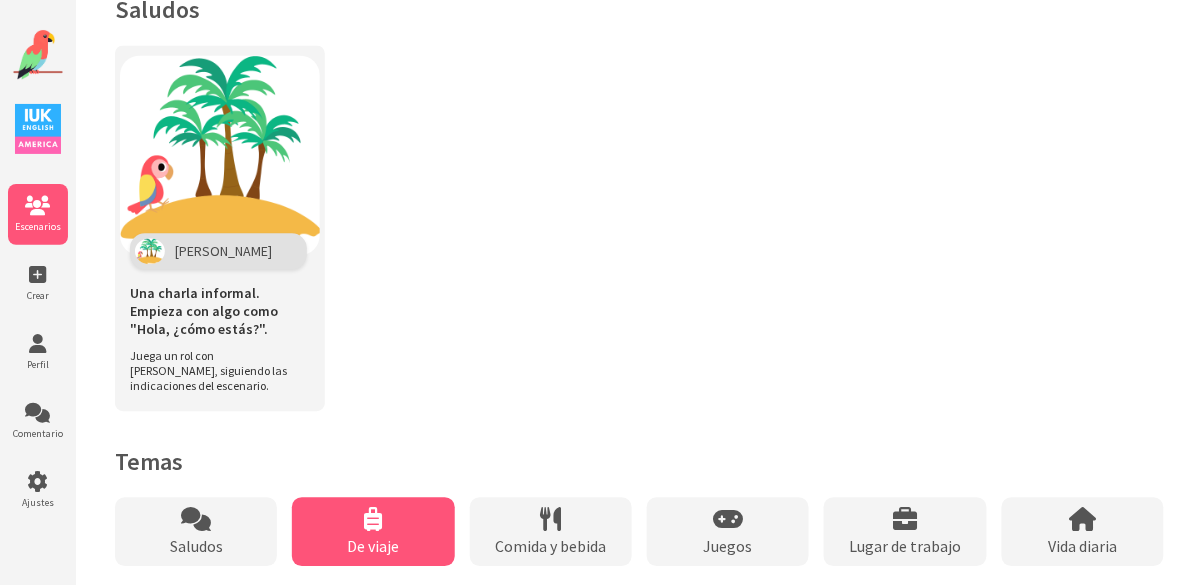 click on "De viaje" at bounding box center [373, 531] 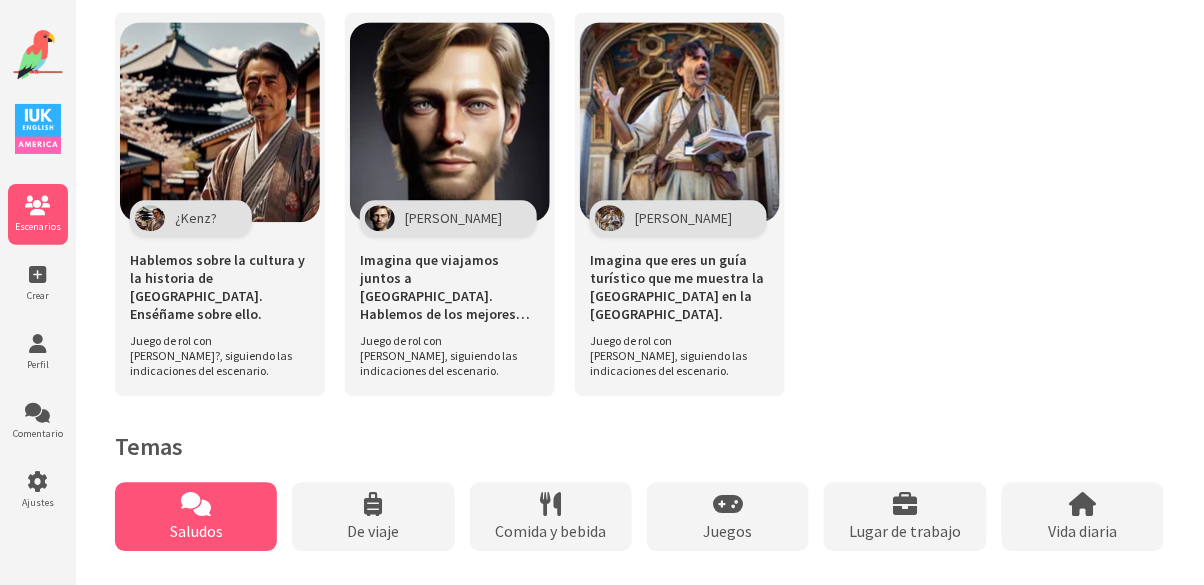 click on "Saludos" at bounding box center (196, 516) 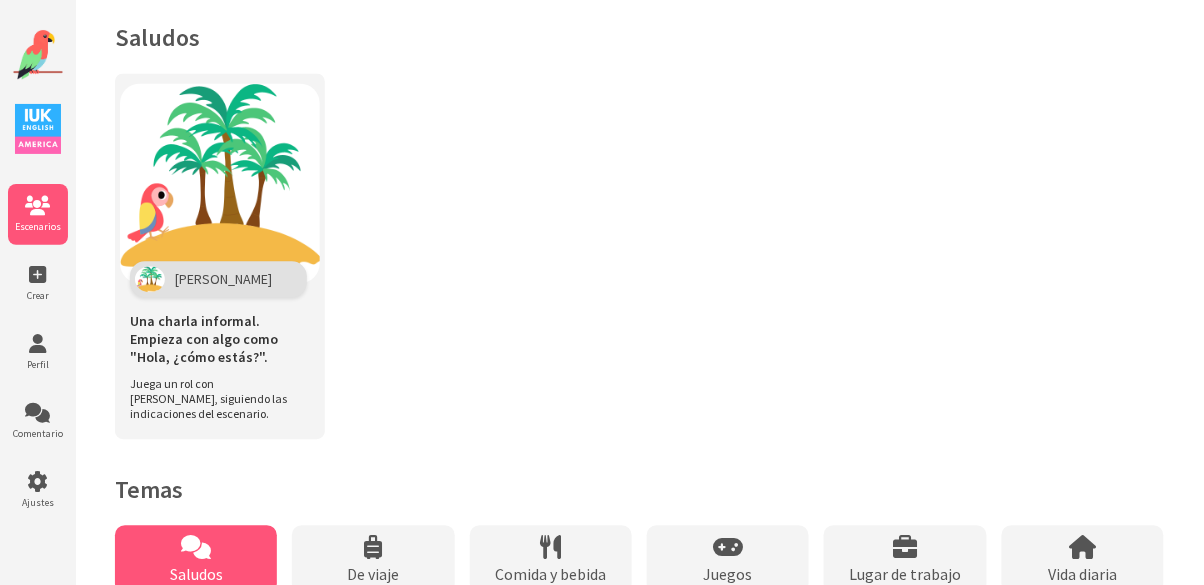 scroll, scrollTop: 931, scrollLeft: 0, axis: vertical 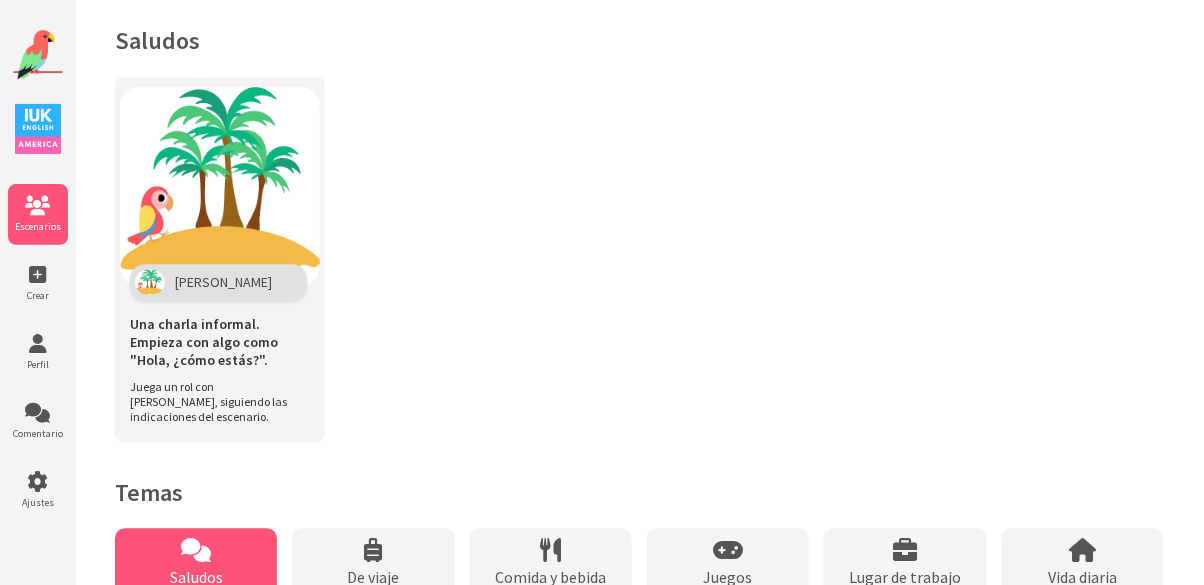 click on "Una charla informal. Empieza con algo como "Hola, ¿cómo estás?"." at bounding box center [204, 342] 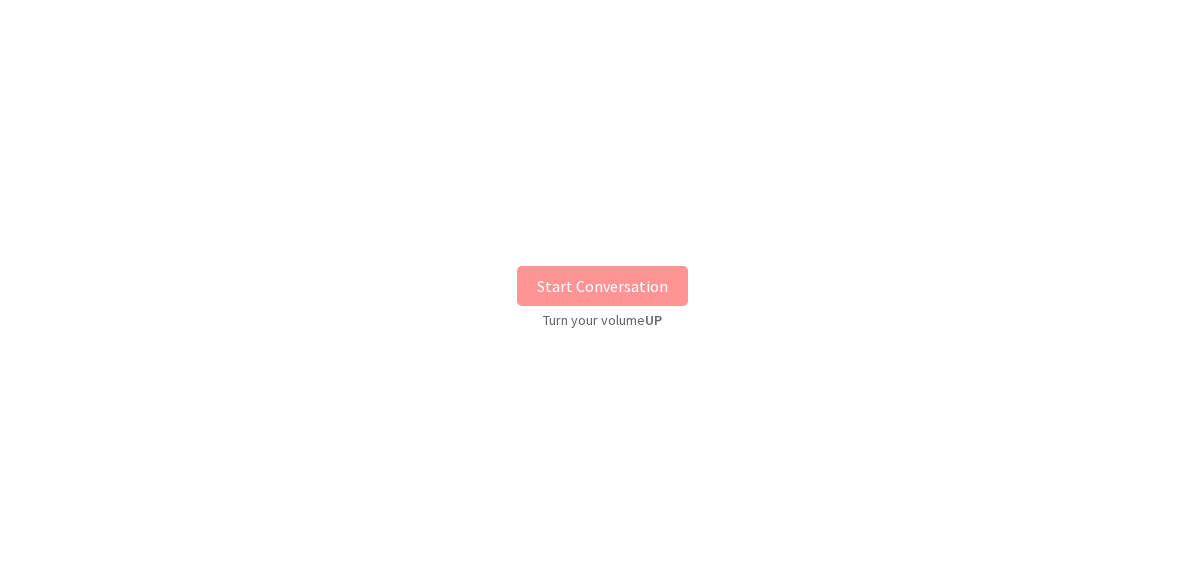 scroll, scrollTop: 25, scrollLeft: 0, axis: vertical 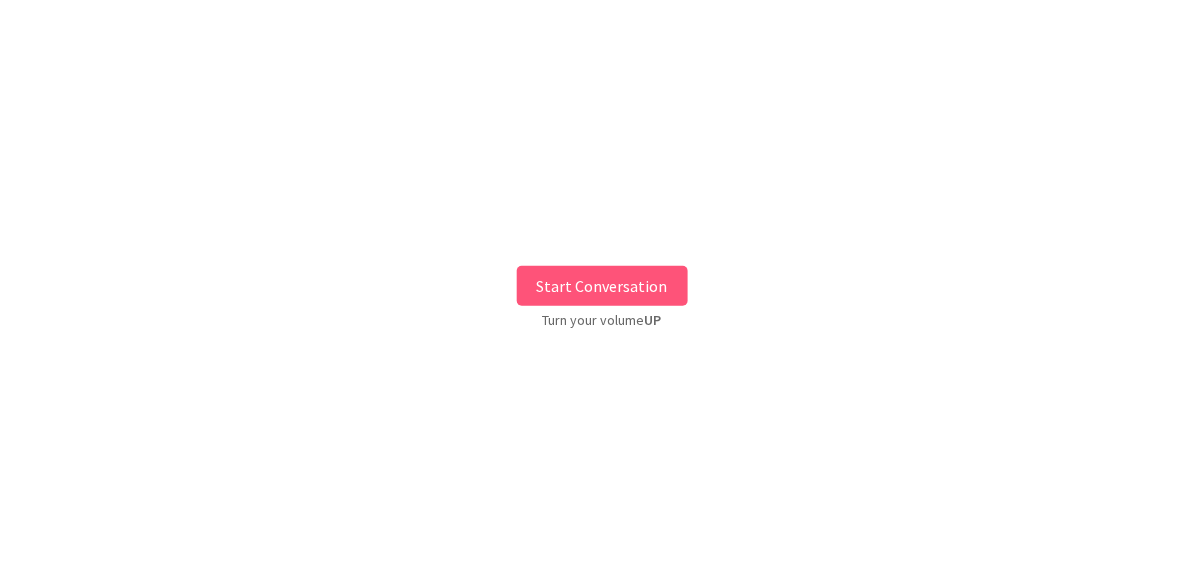 click on "Start Conversation" at bounding box center (602, 286) 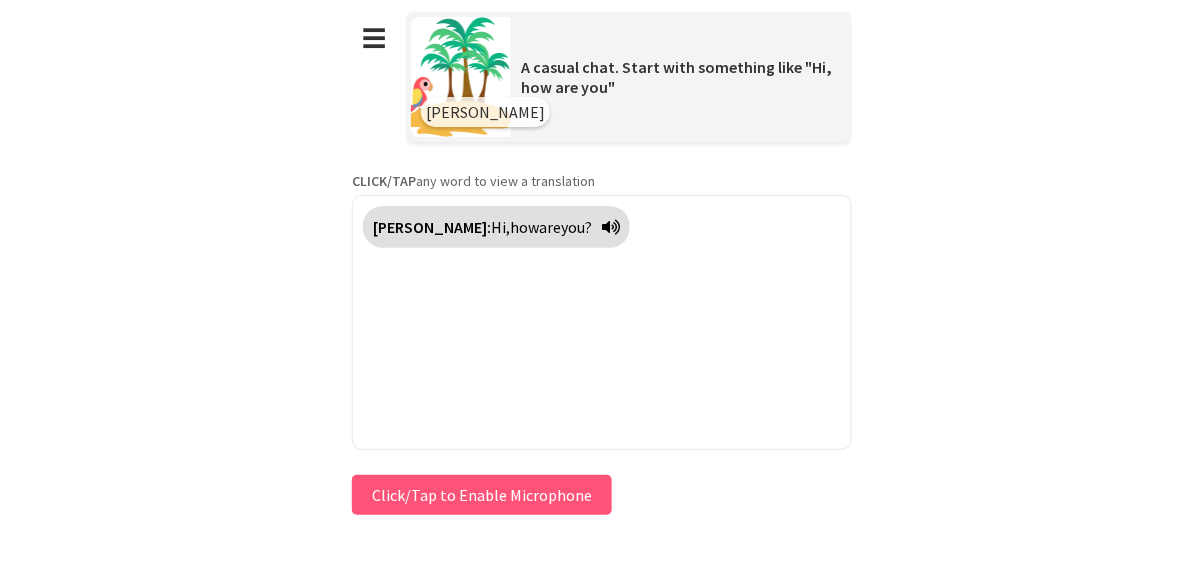 scroll, scrollTop: 96, scrollLeft: 0, axis: vertical 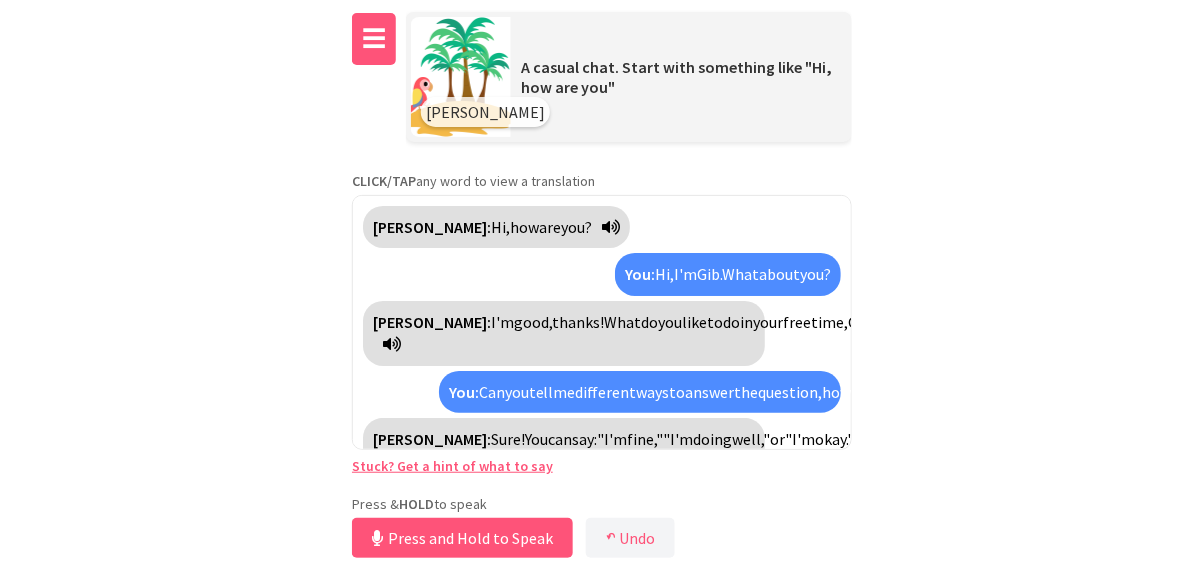 click on "☰" at bounding box center (374, 39) 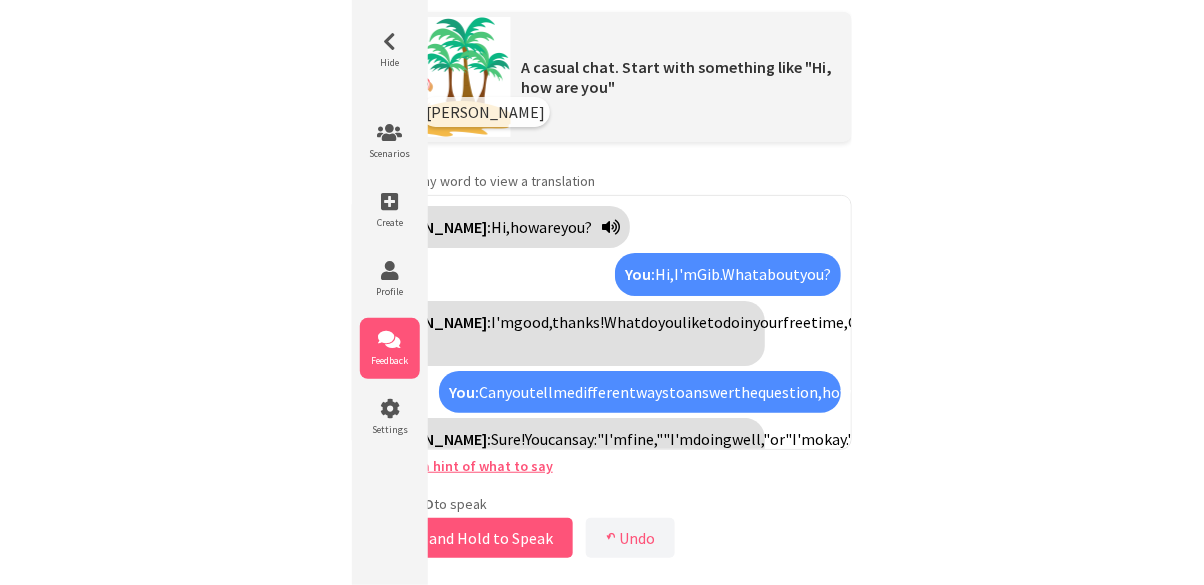 click at bounding box center (390, 340) 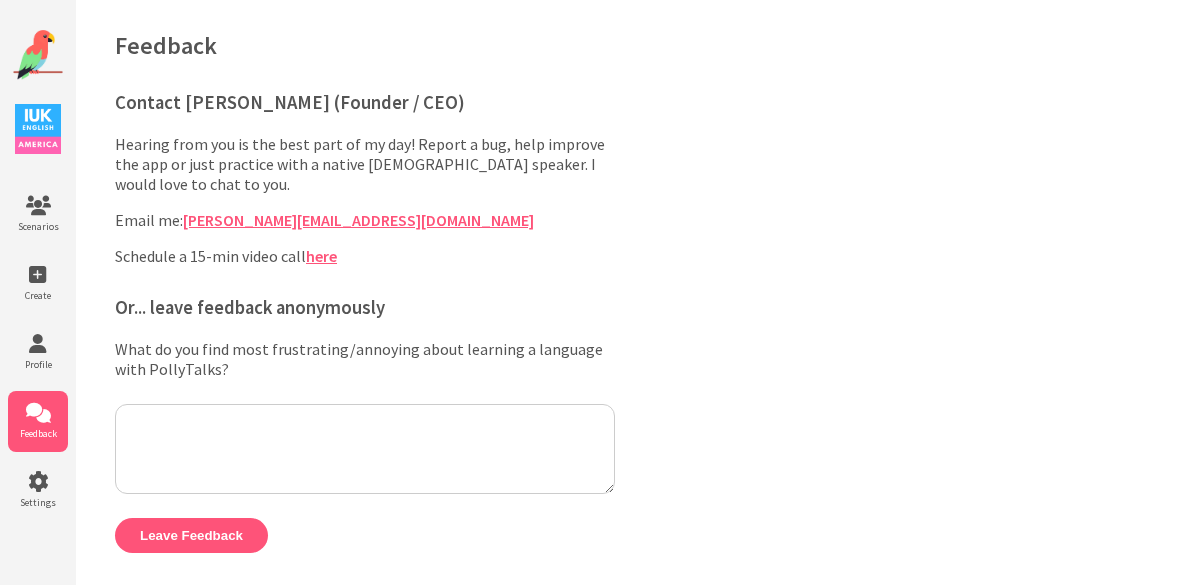scroll, scrollTop: 0, scrollLeft: 0, axis: both 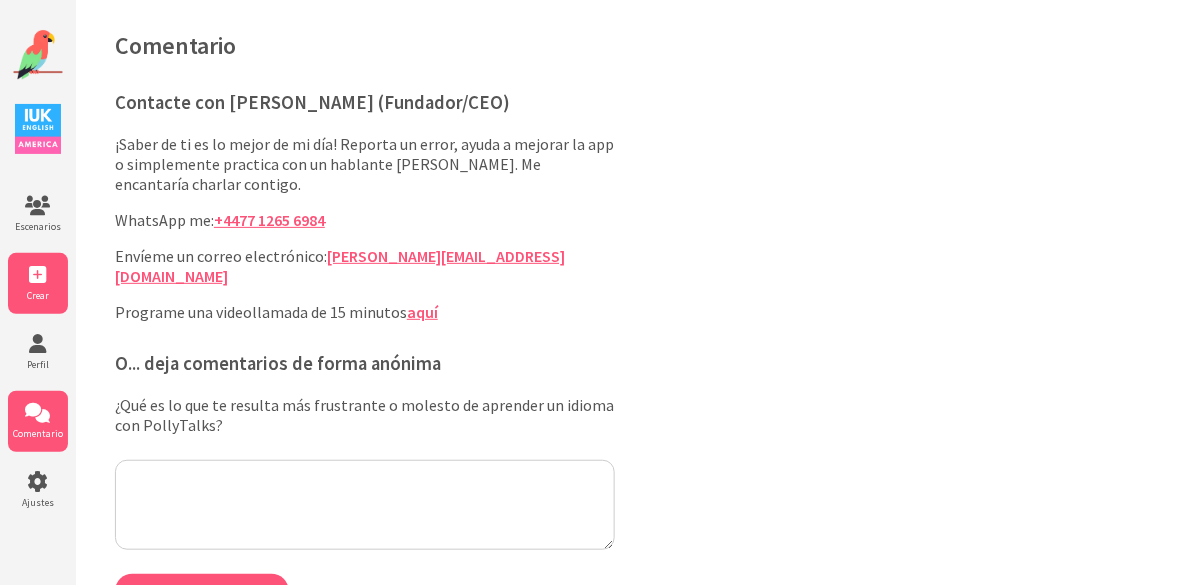 click at bounding box center [38, 275] 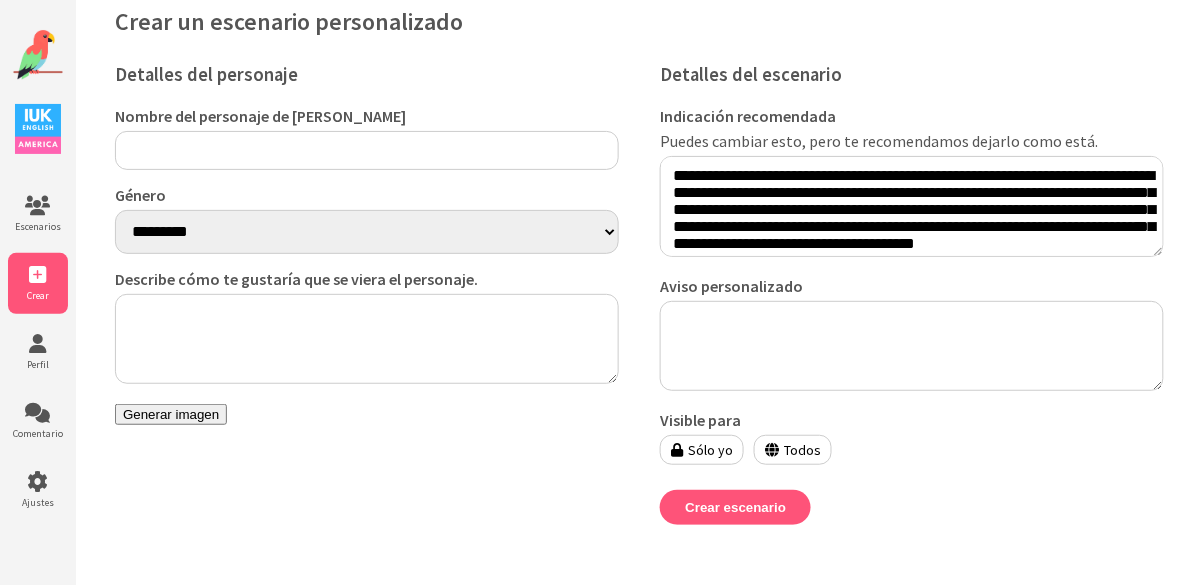 scroll, scrollTop: 34, scrollLeft: 0, axis: vertical 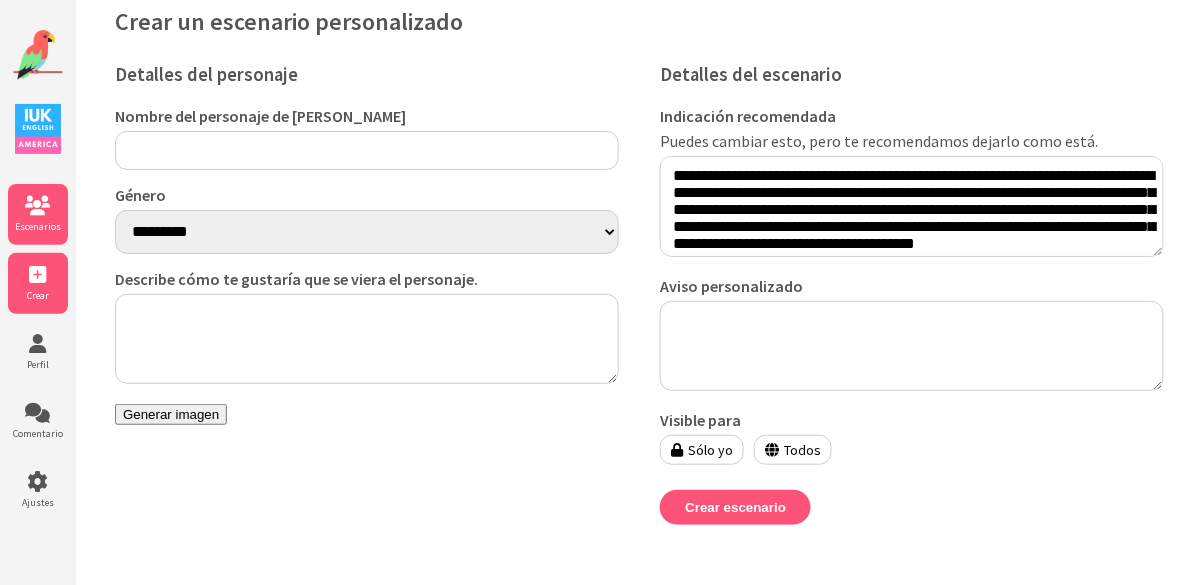 click at bounding box center [38, 206] 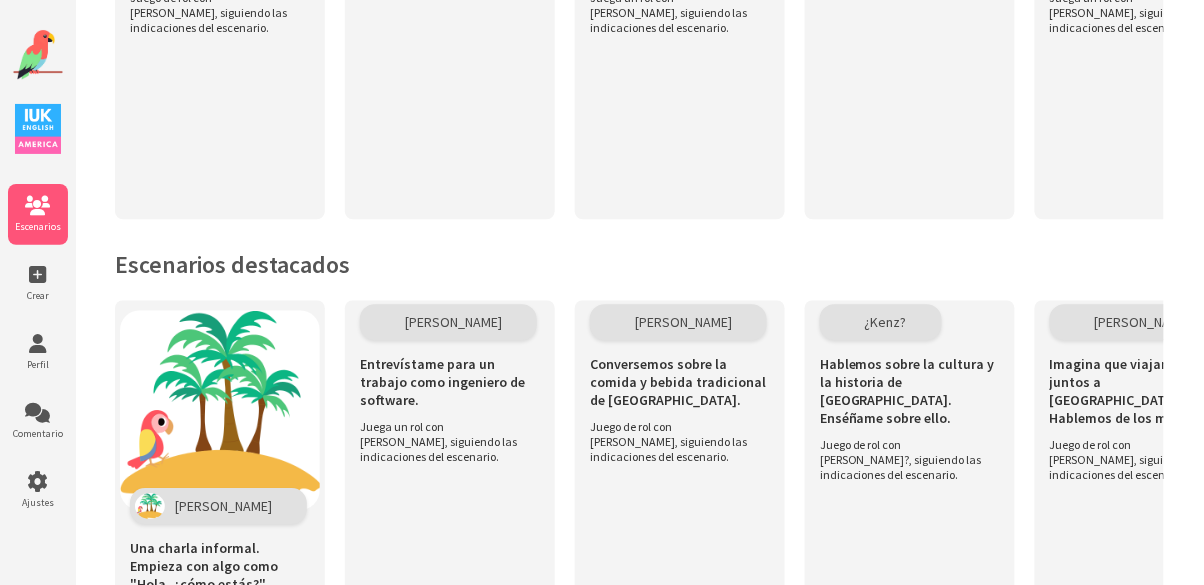 scroll, scrollTop: 1084, scrollLeft: 0, axis: vertical 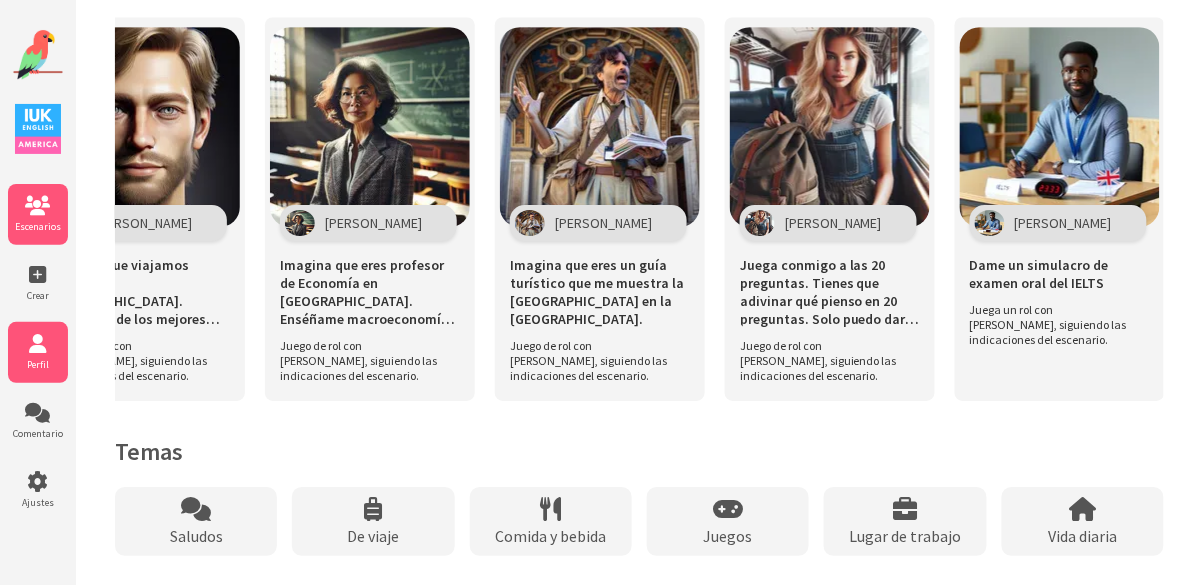 click at bounding box center (38, 344) 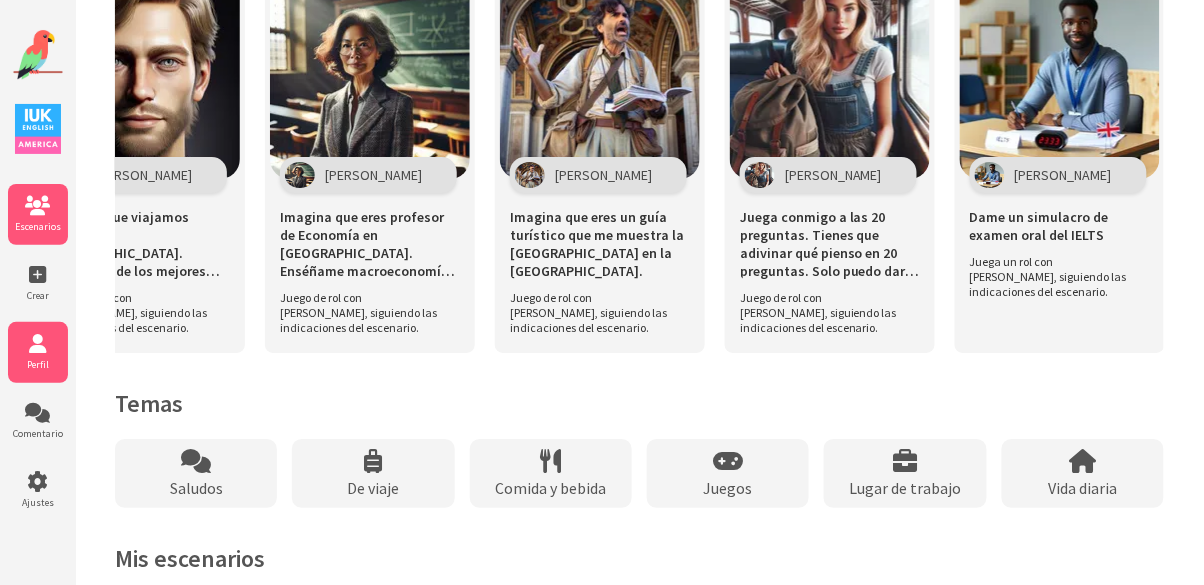 scroll, scrollTop: 1455, scrollLeft: 0, axis: vertical 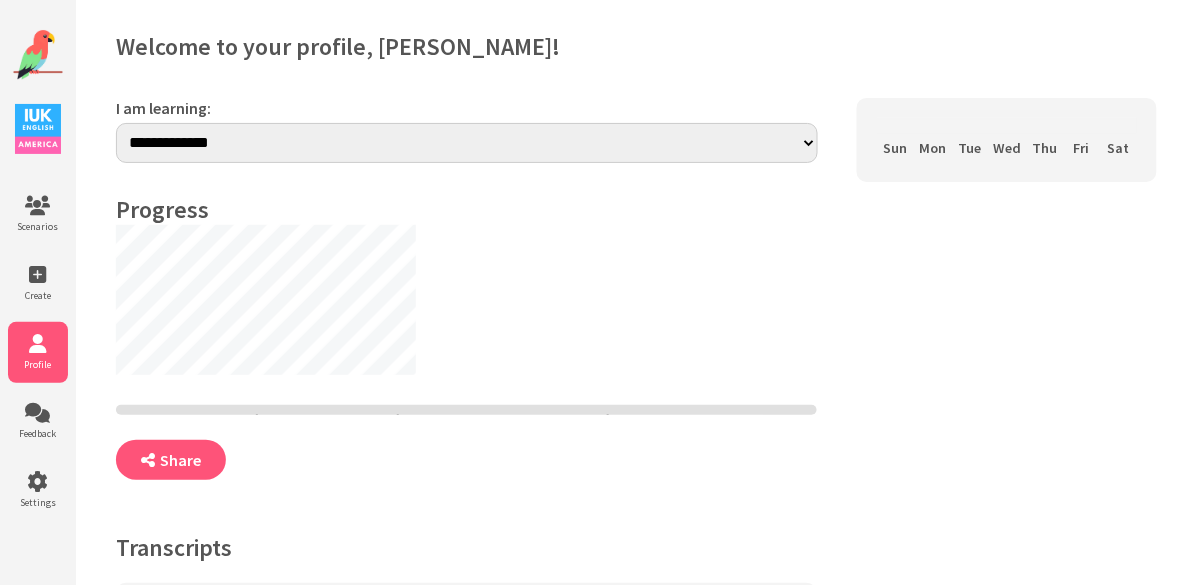 select on "**" 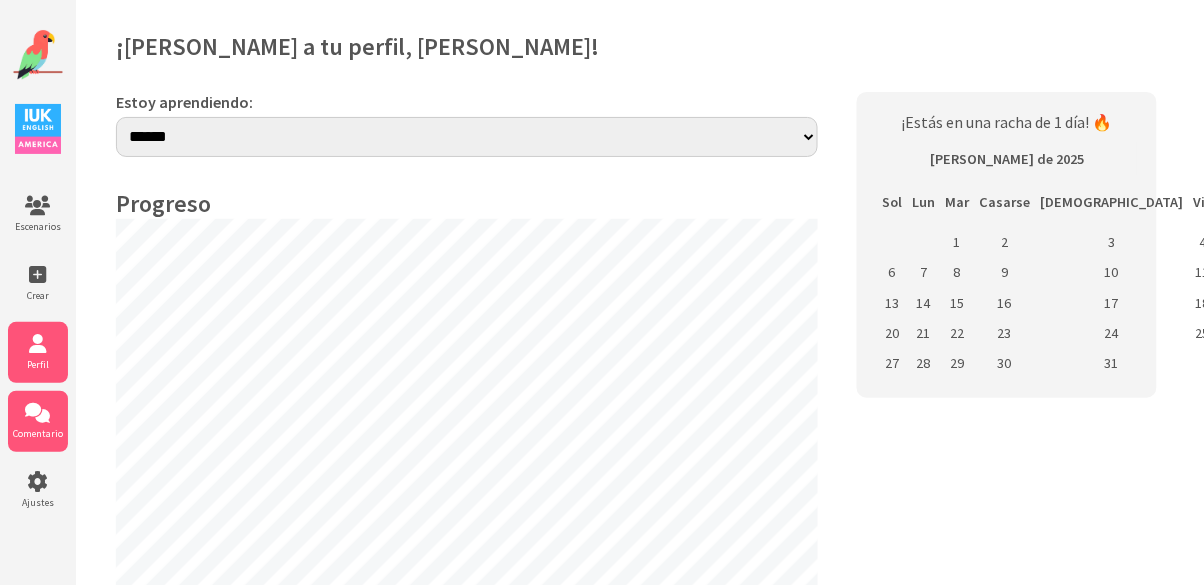 click at bounding box center [38, 413] 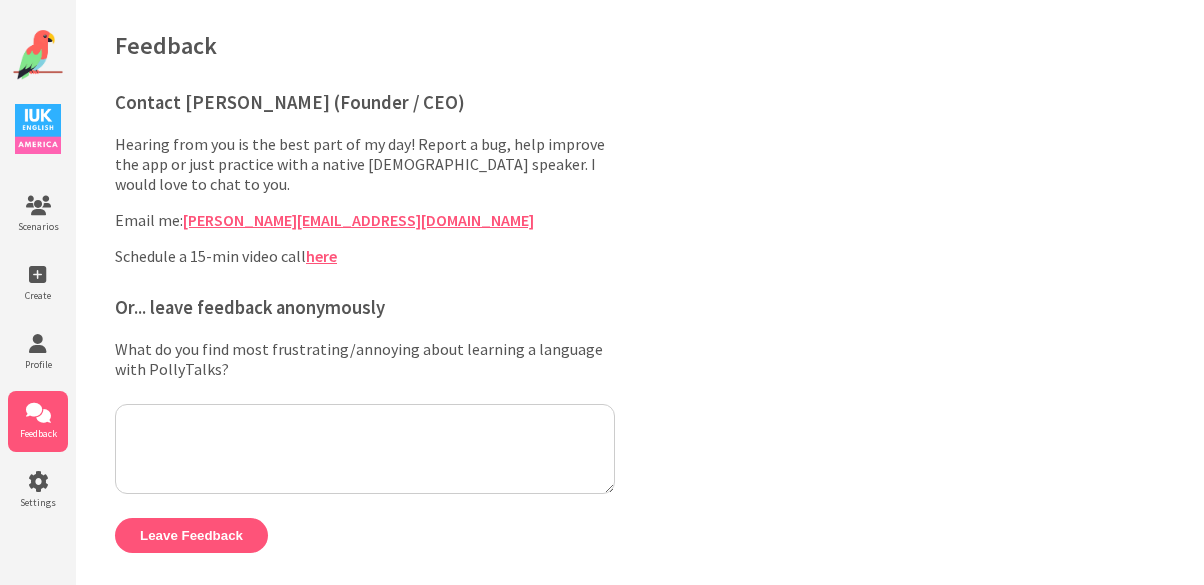 scroll, scrollTop: 0, scrollLeft: 0, axis: both 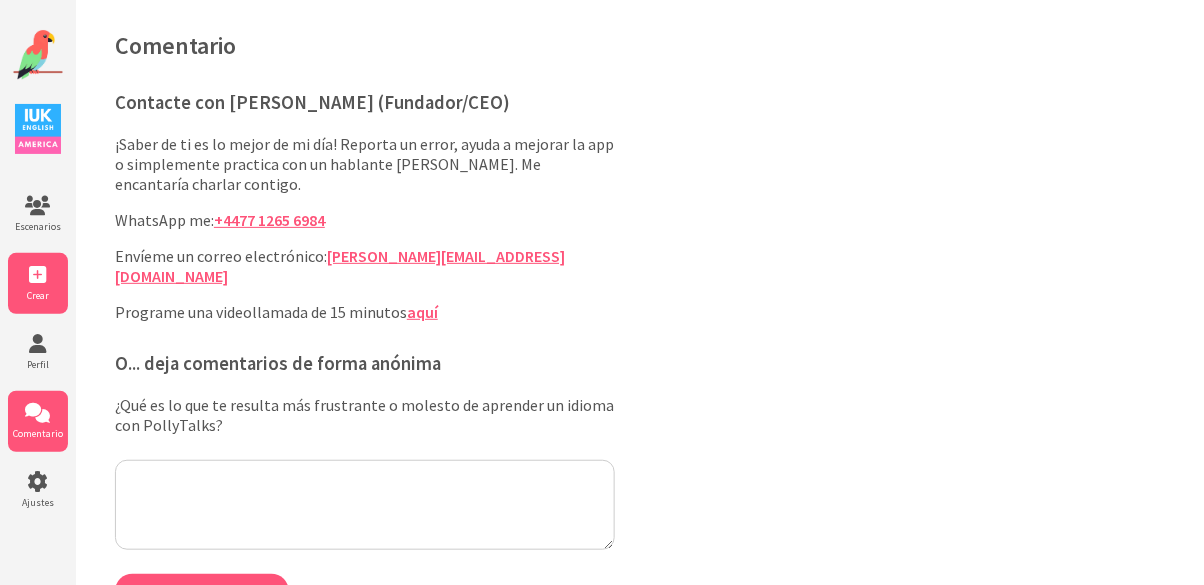 click on "Crear" at bounding box center (38, 283) 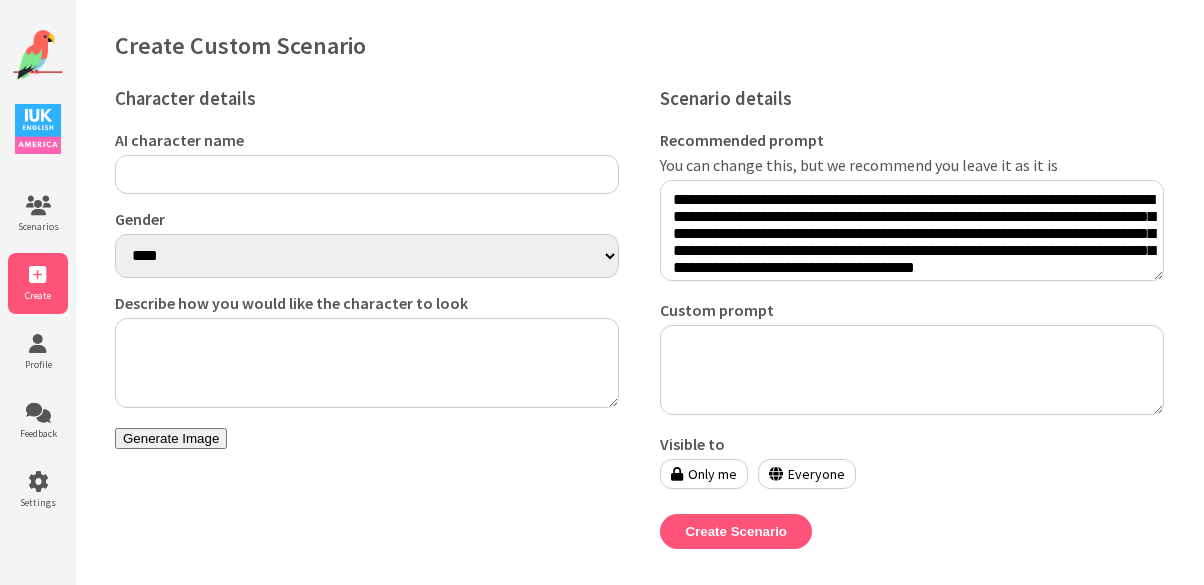 scroll, scrollTop: 0, scrollLeft: 0, axis: both 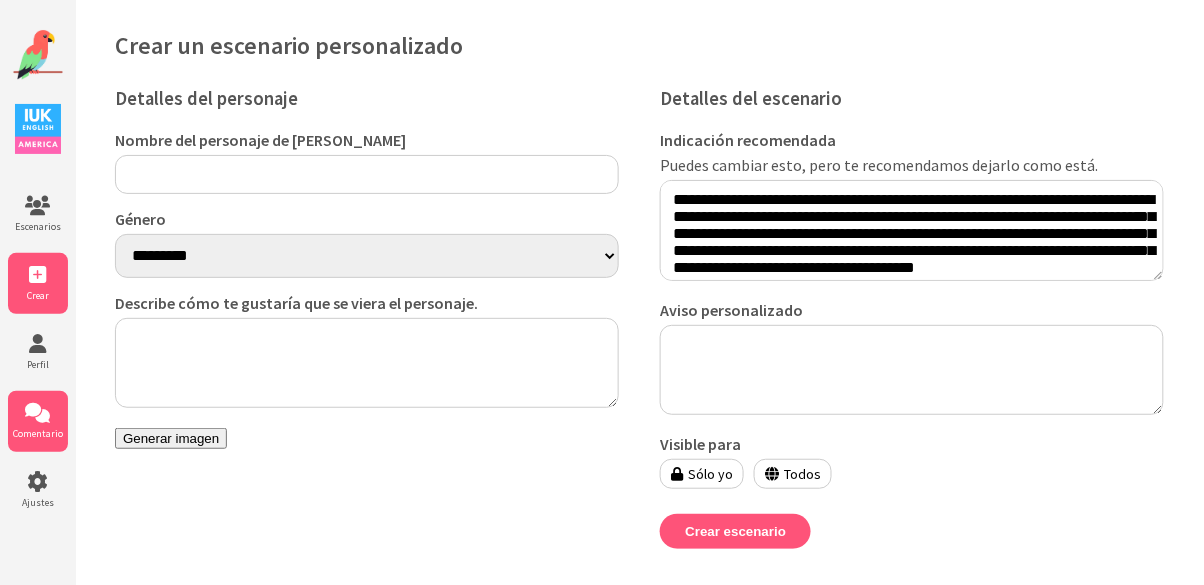 click on "Comentario" at bounding box center [38, 433] 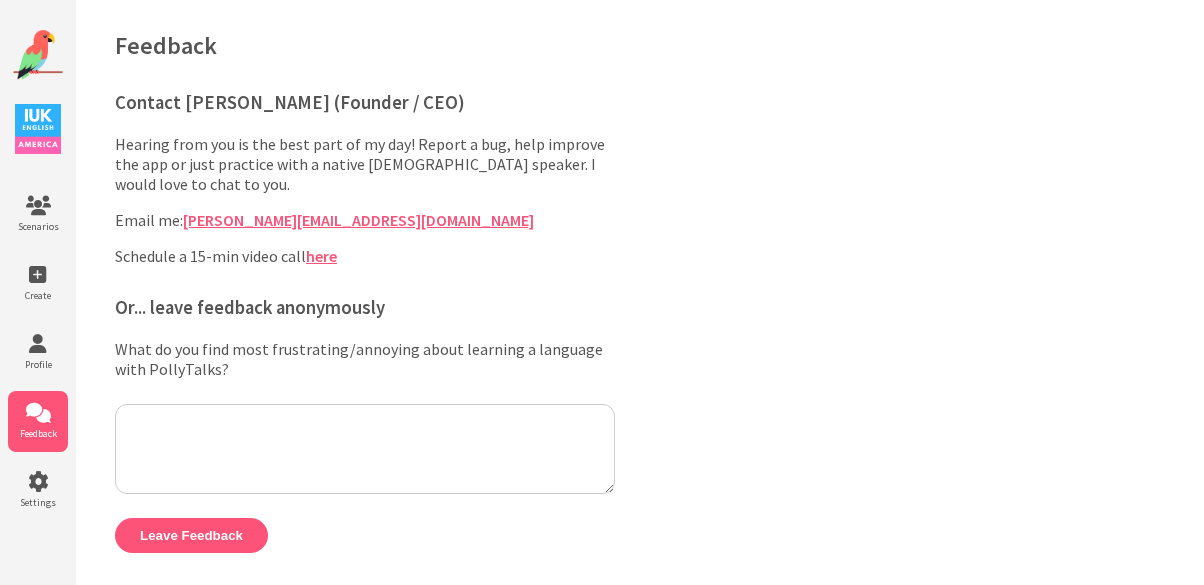 scroll, scrollTop: 0, scrollLeft: 0, axis: both 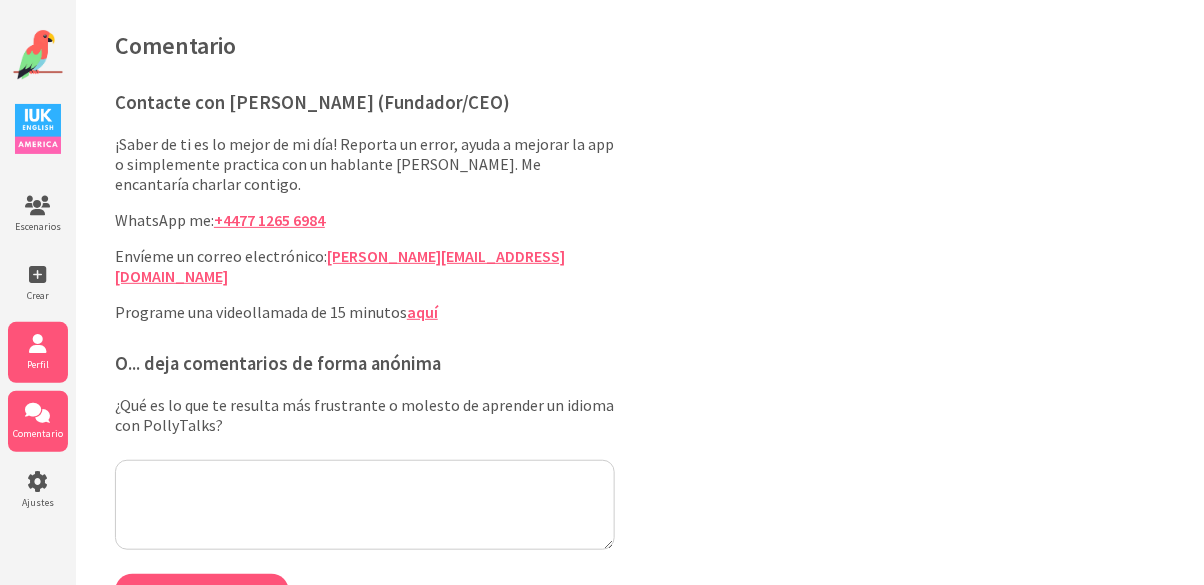 click at bounding box center [38, 344] 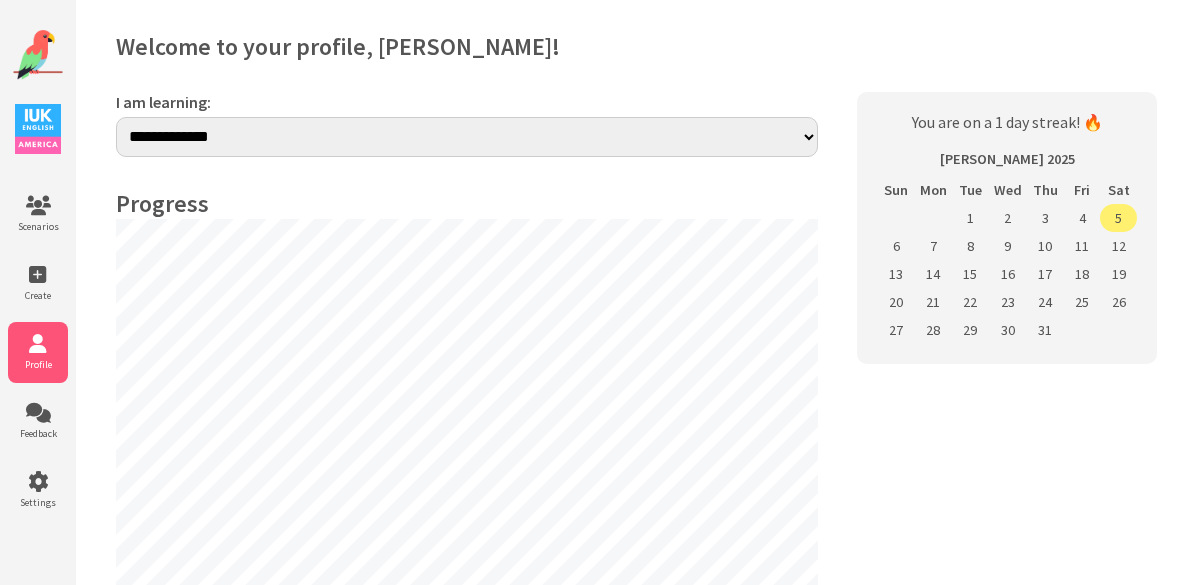 scroll, scrollTop: 0, scrollLeft: 0, axis: both 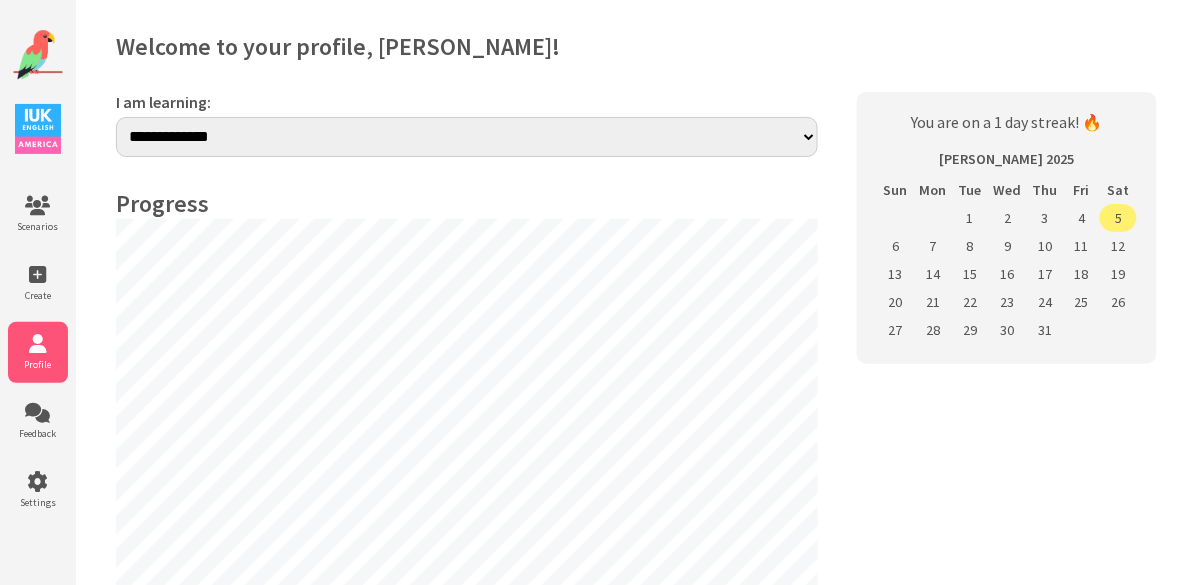 select on "**" 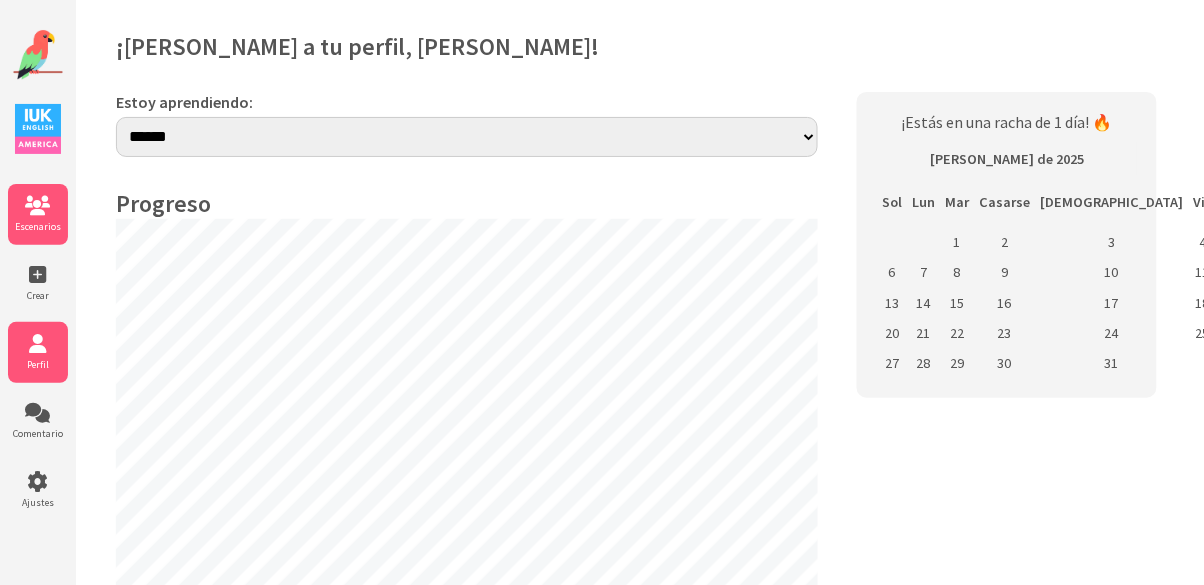 click on "Escenarios" at bounding box center [38, 226] 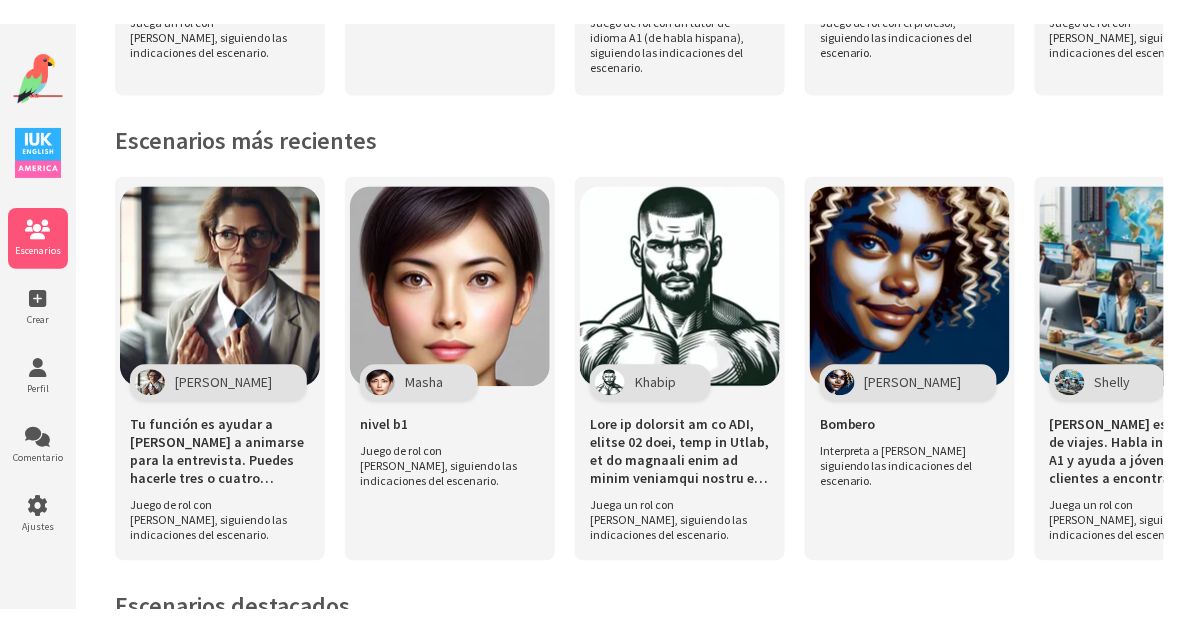 scroll, scrollTop: 885, scrollLeft: 0, axis: vertical 